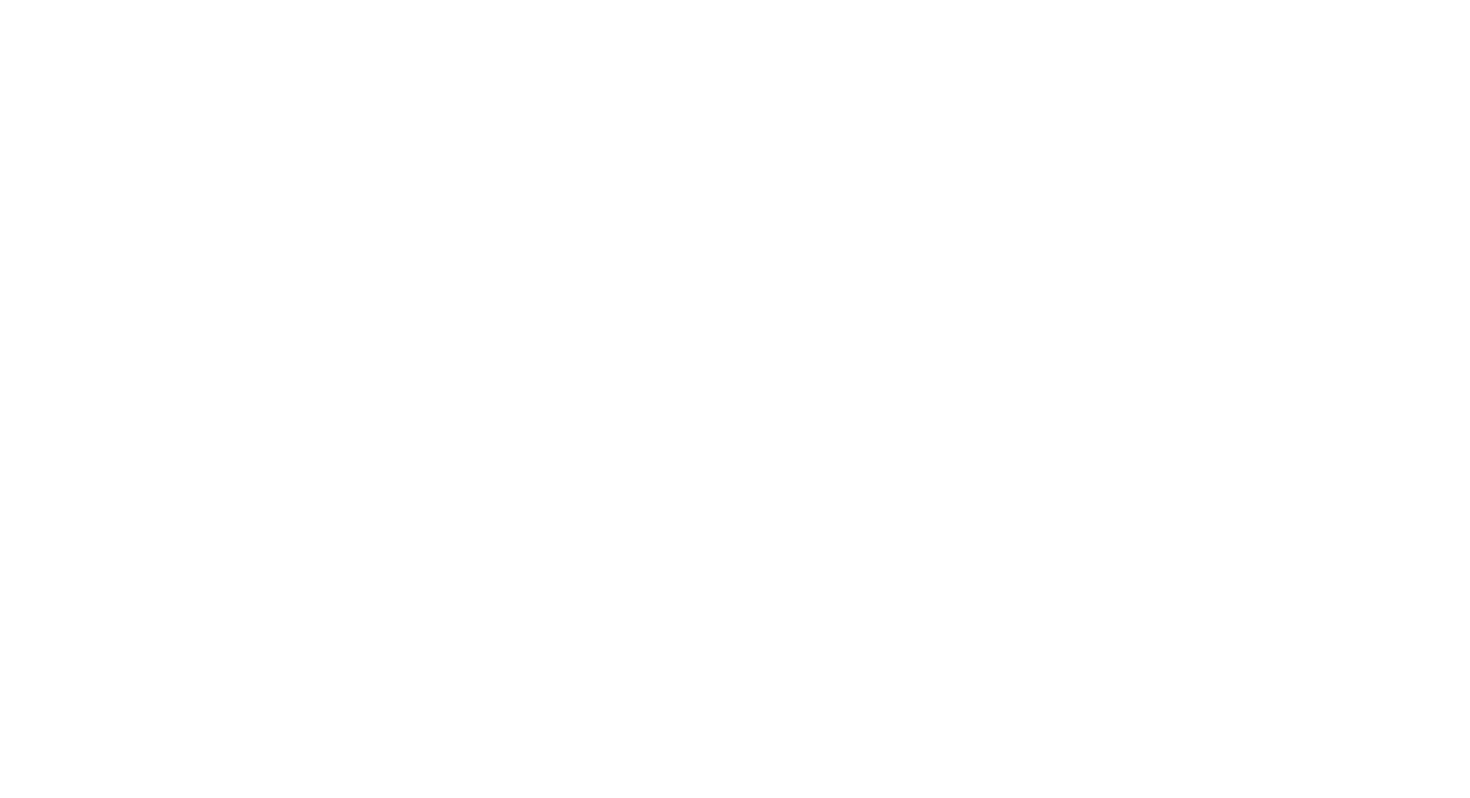 scroll, scrollTop: 0, scrollLeft: 0, axis: both 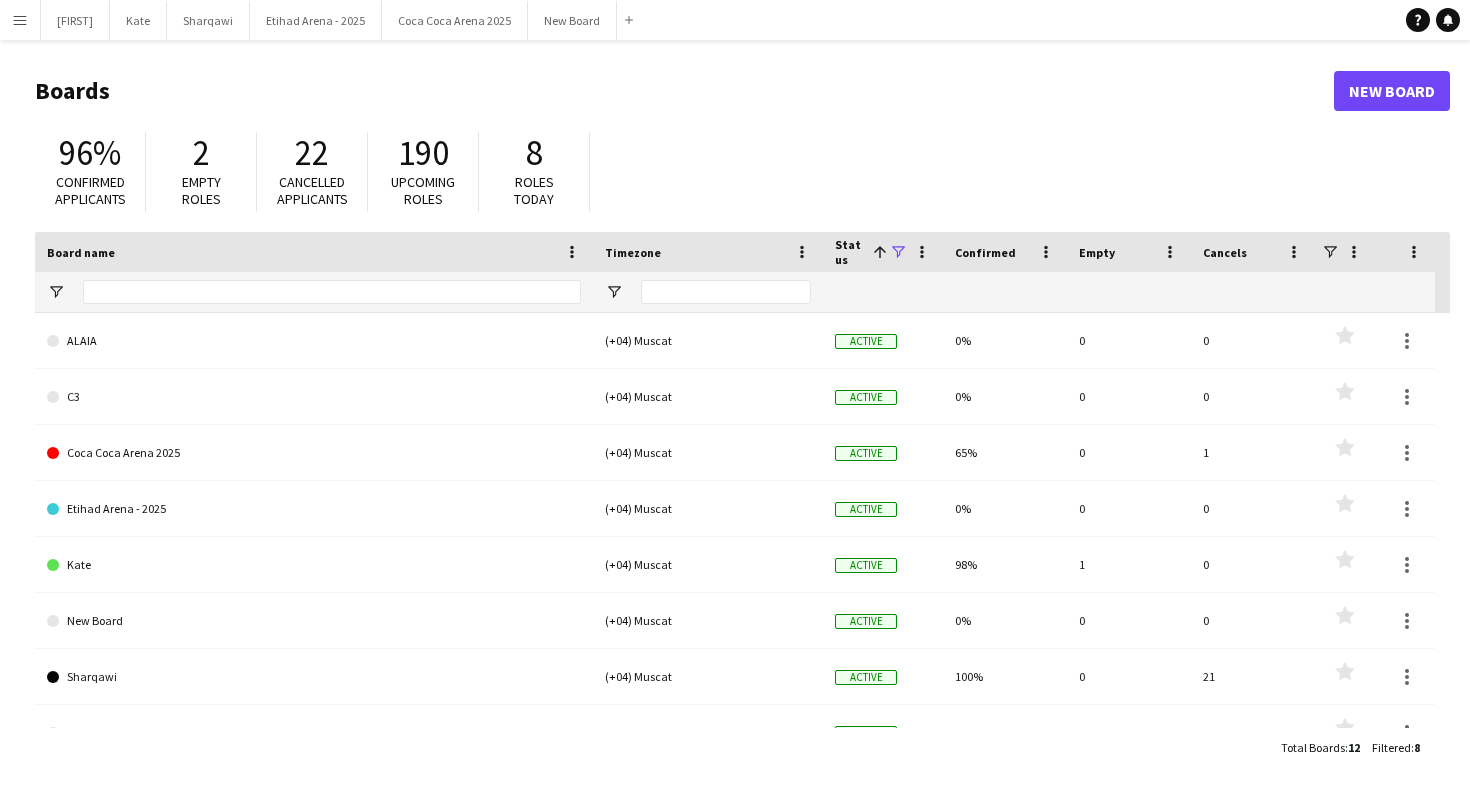 click on "Menu" at bounding box center [20, 20] 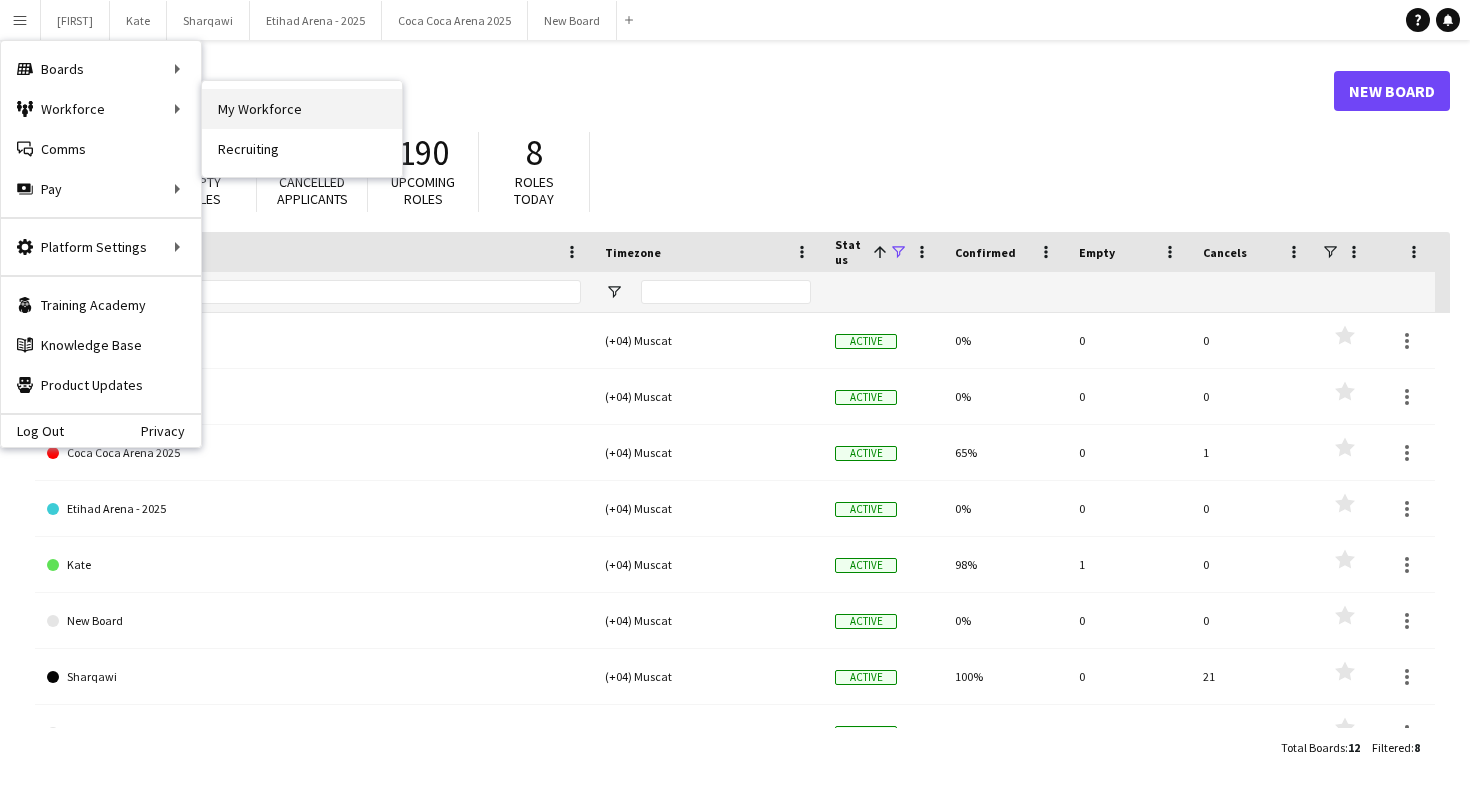 click on "My Workforce" at bounding box center [302, 109] 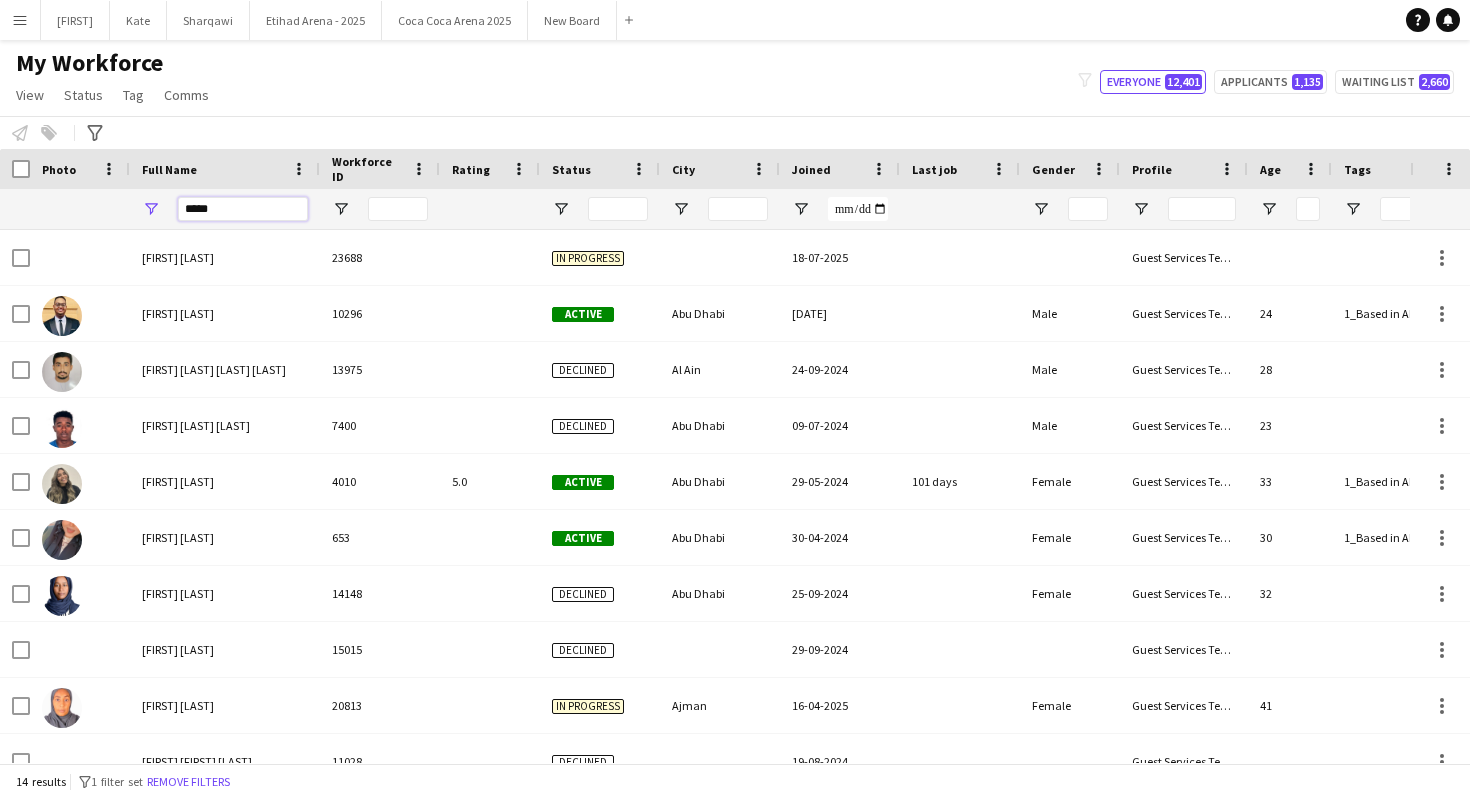 click on "*****" at bounding box center (243, 209) 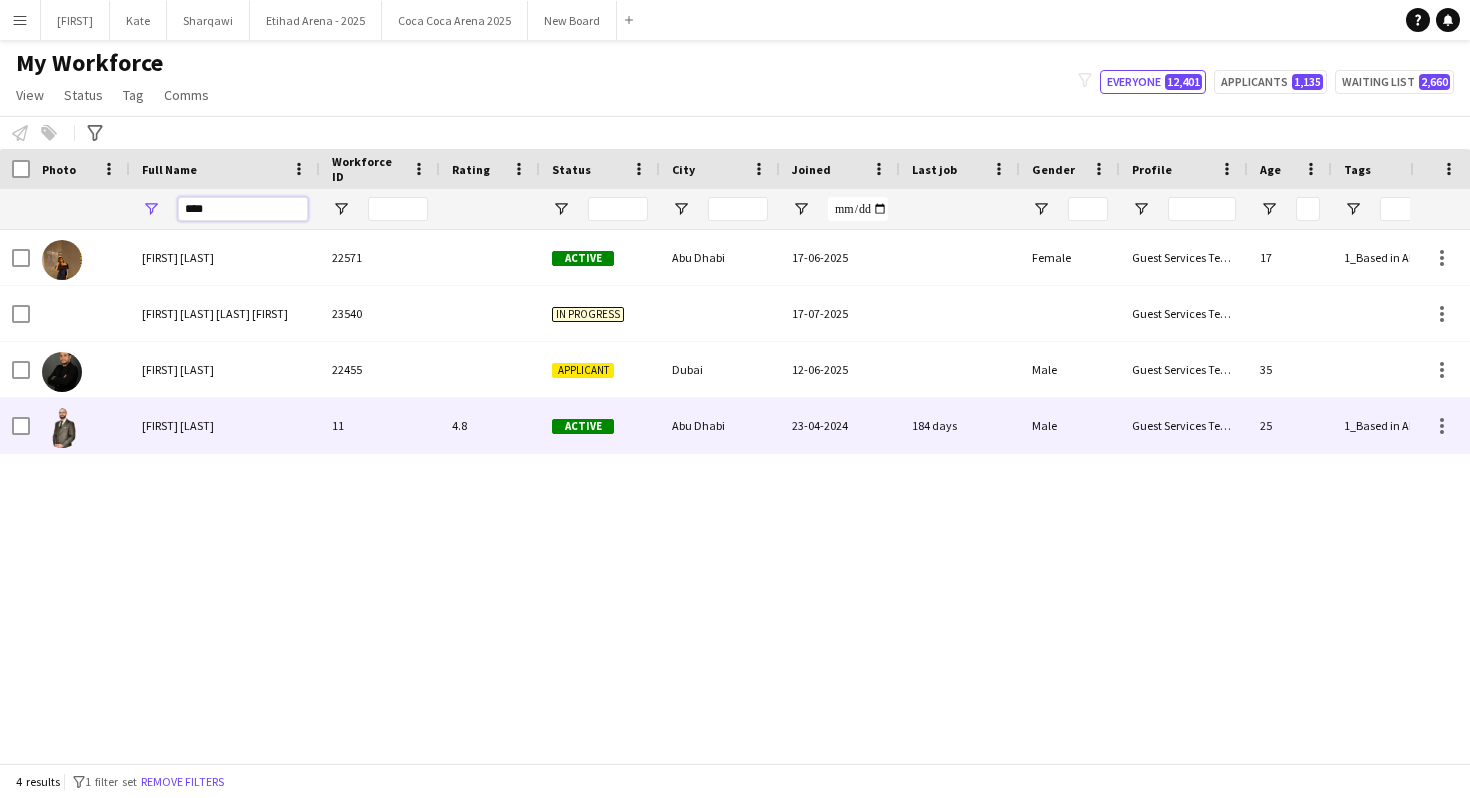 type on "****" 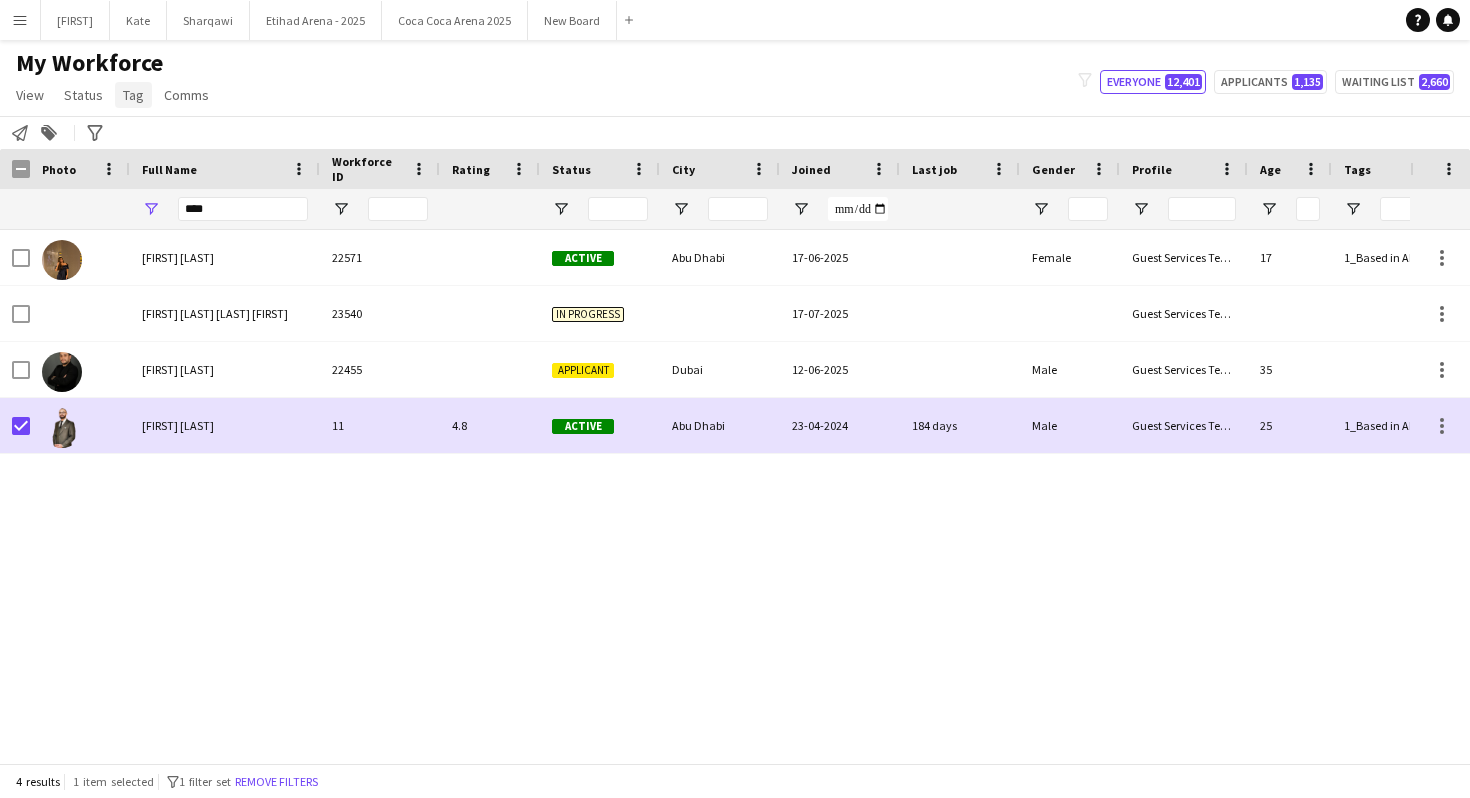 click on "Tag" 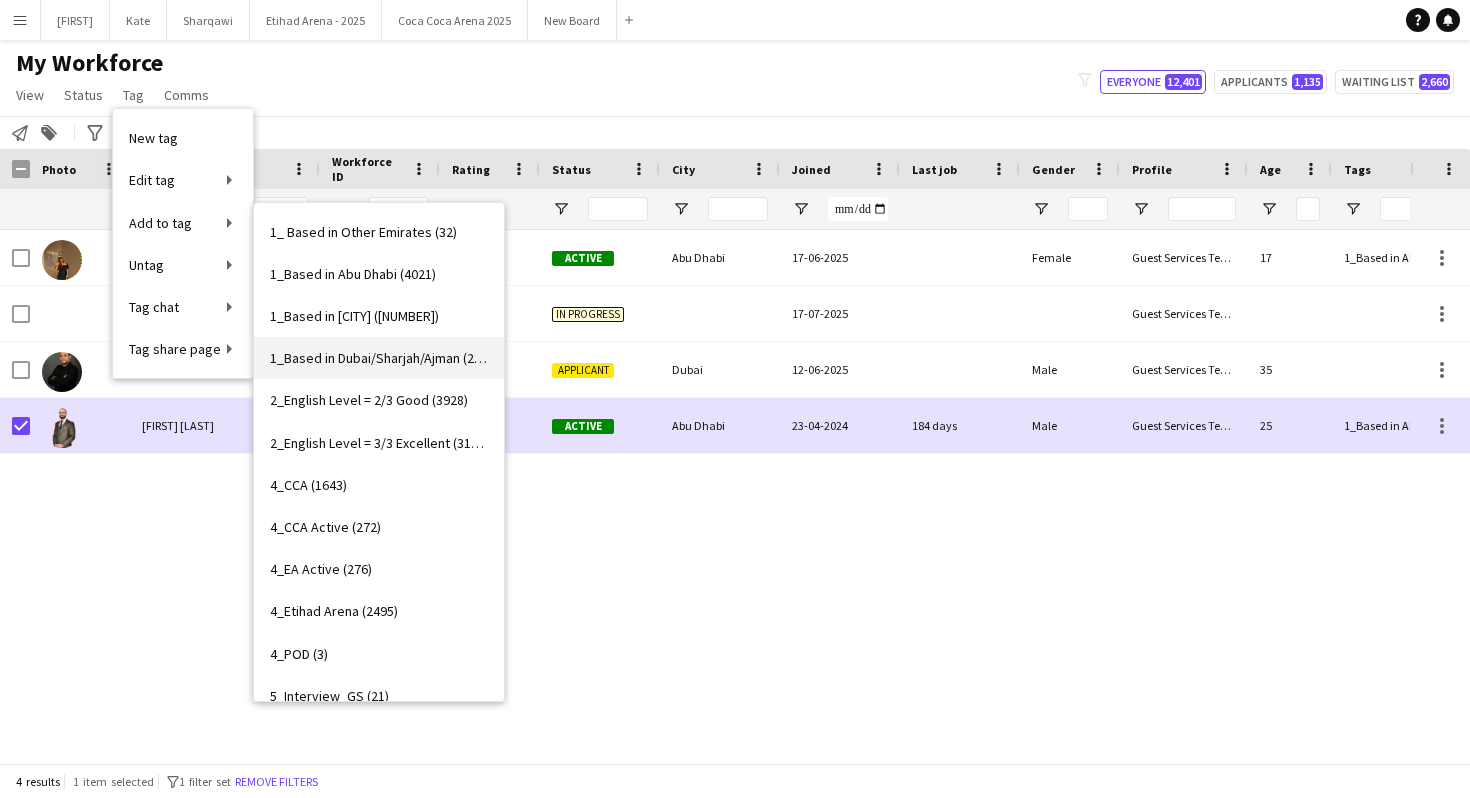 click on "1_Based in Dubai/Sharjah/Ajman (2961)" at bounding box center (379, 358) 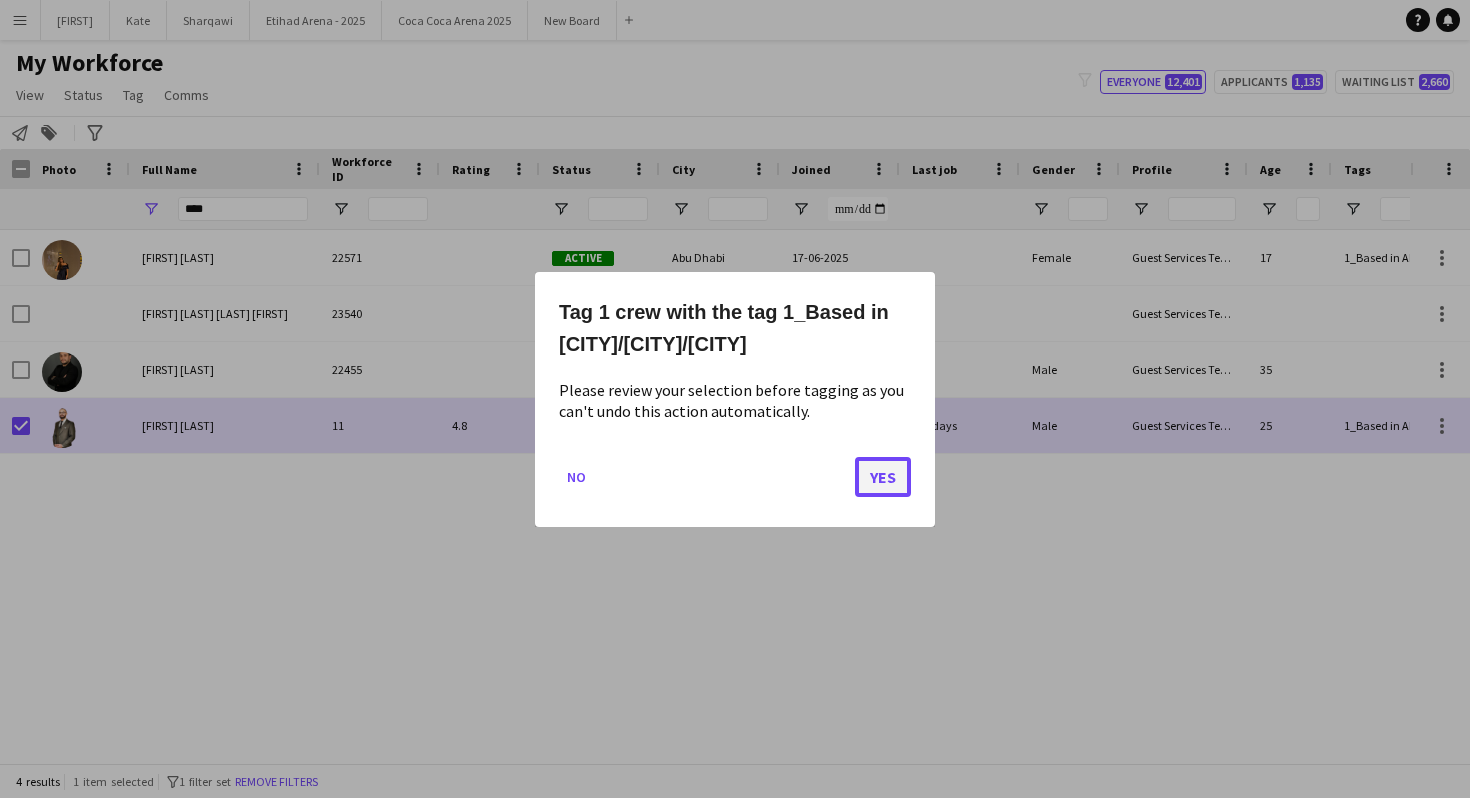 click on "Yes" 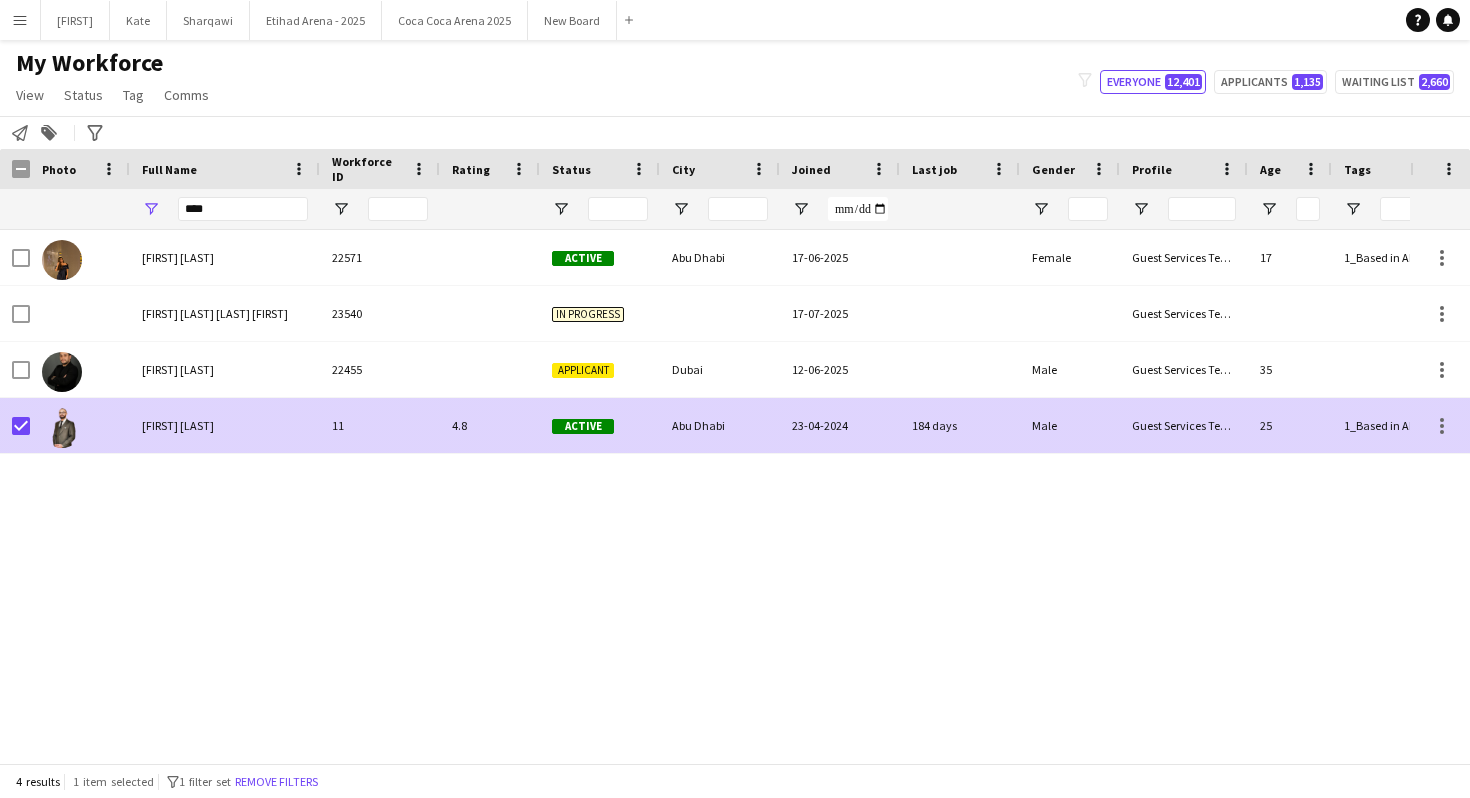 click on "23-04-2024" at bounding box center (840, 425) 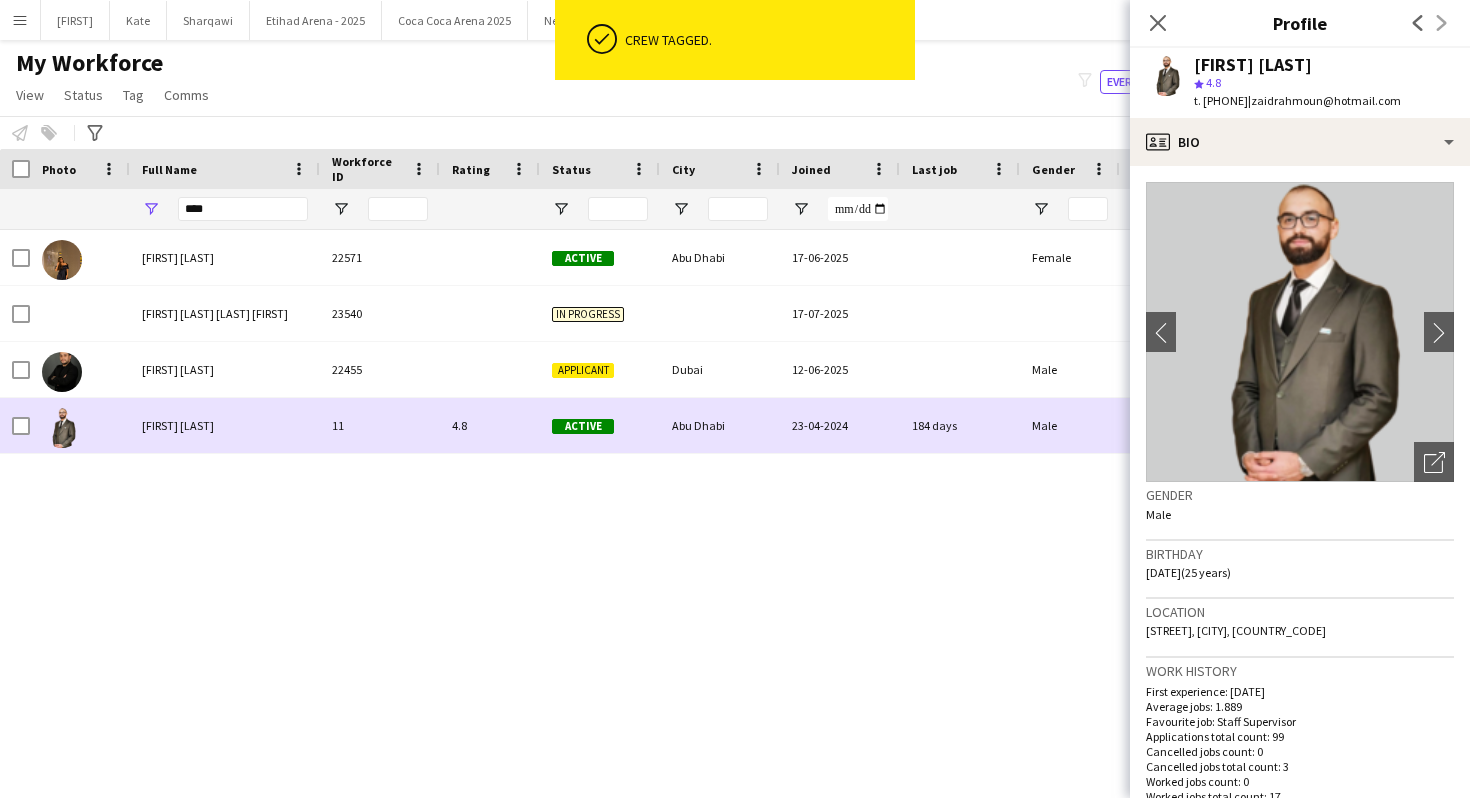 click on "23-04-2024" at bounding box center [840, 425] 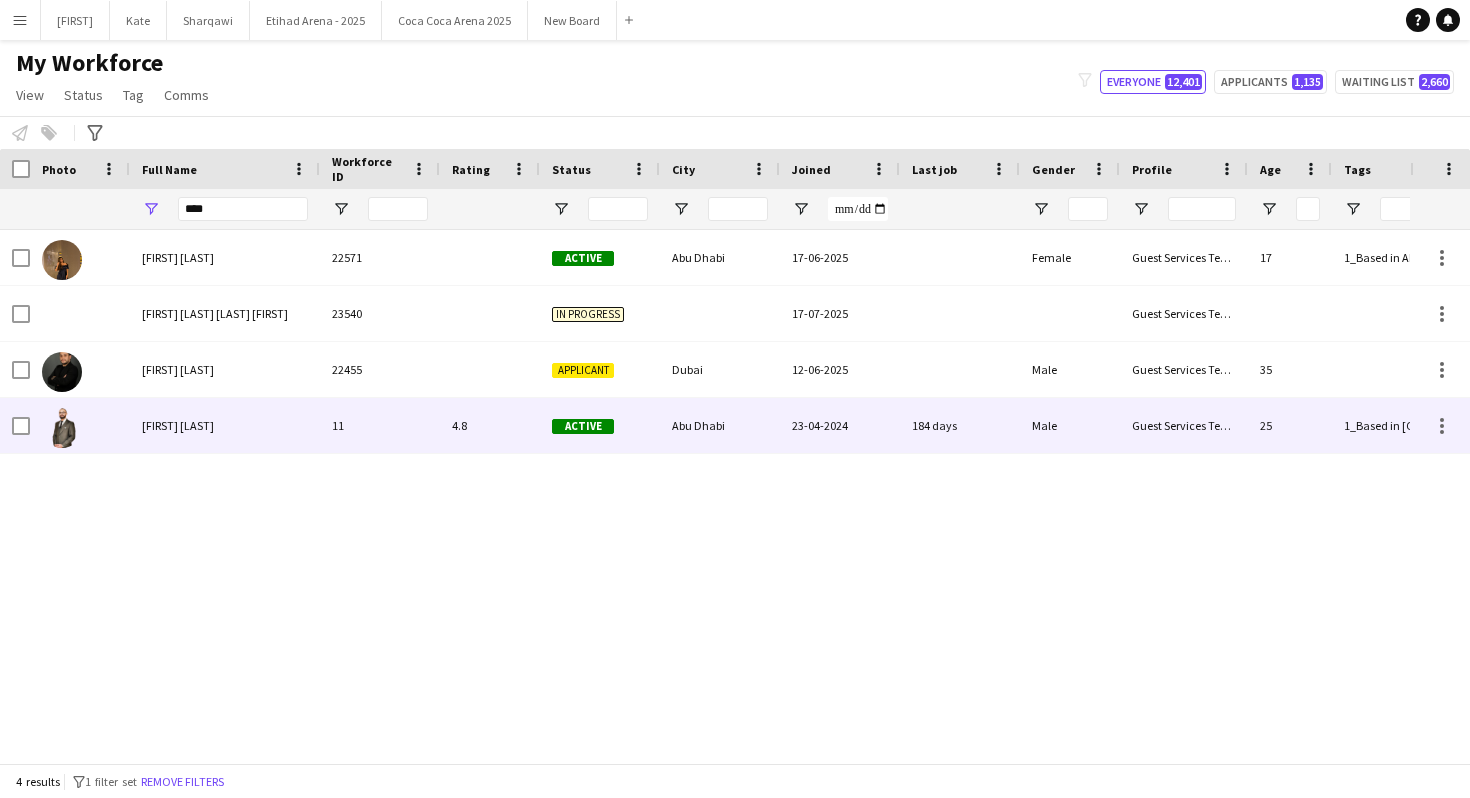 click on "23-04-2024" at bounding box center [840, 425] 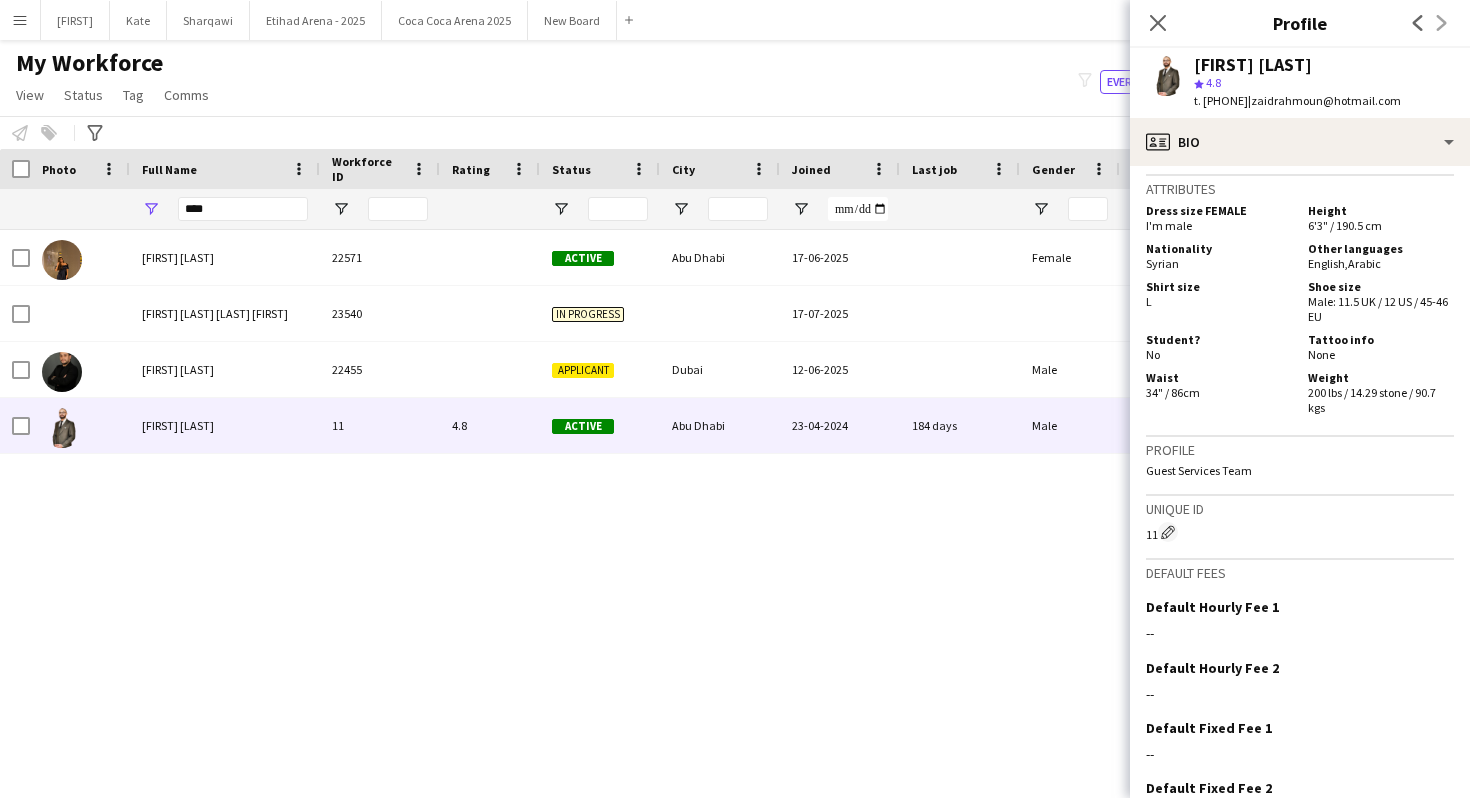 scroll, scrollTop: 1288, scrollLeft: 0, axis: vertical 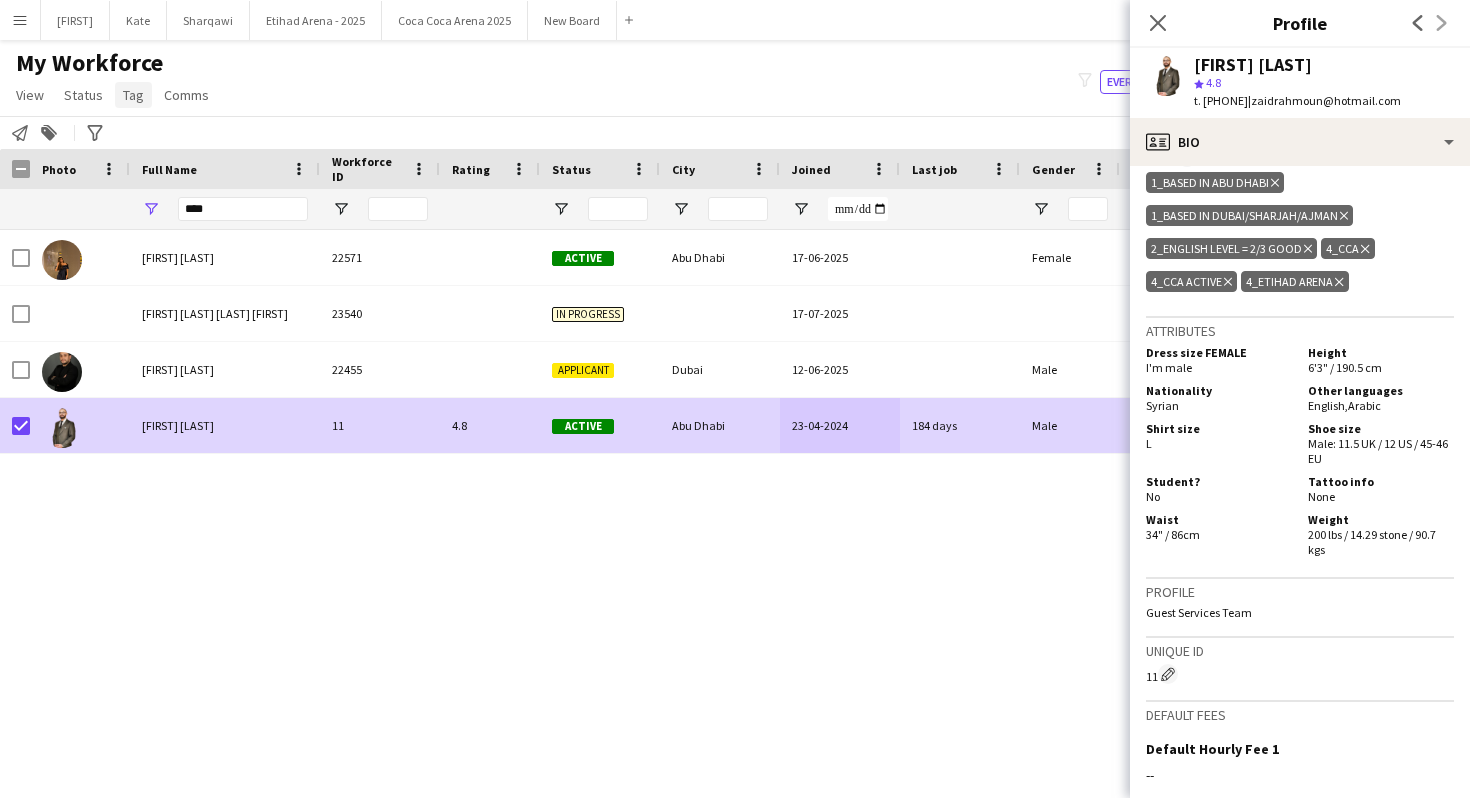 click on "Tag" 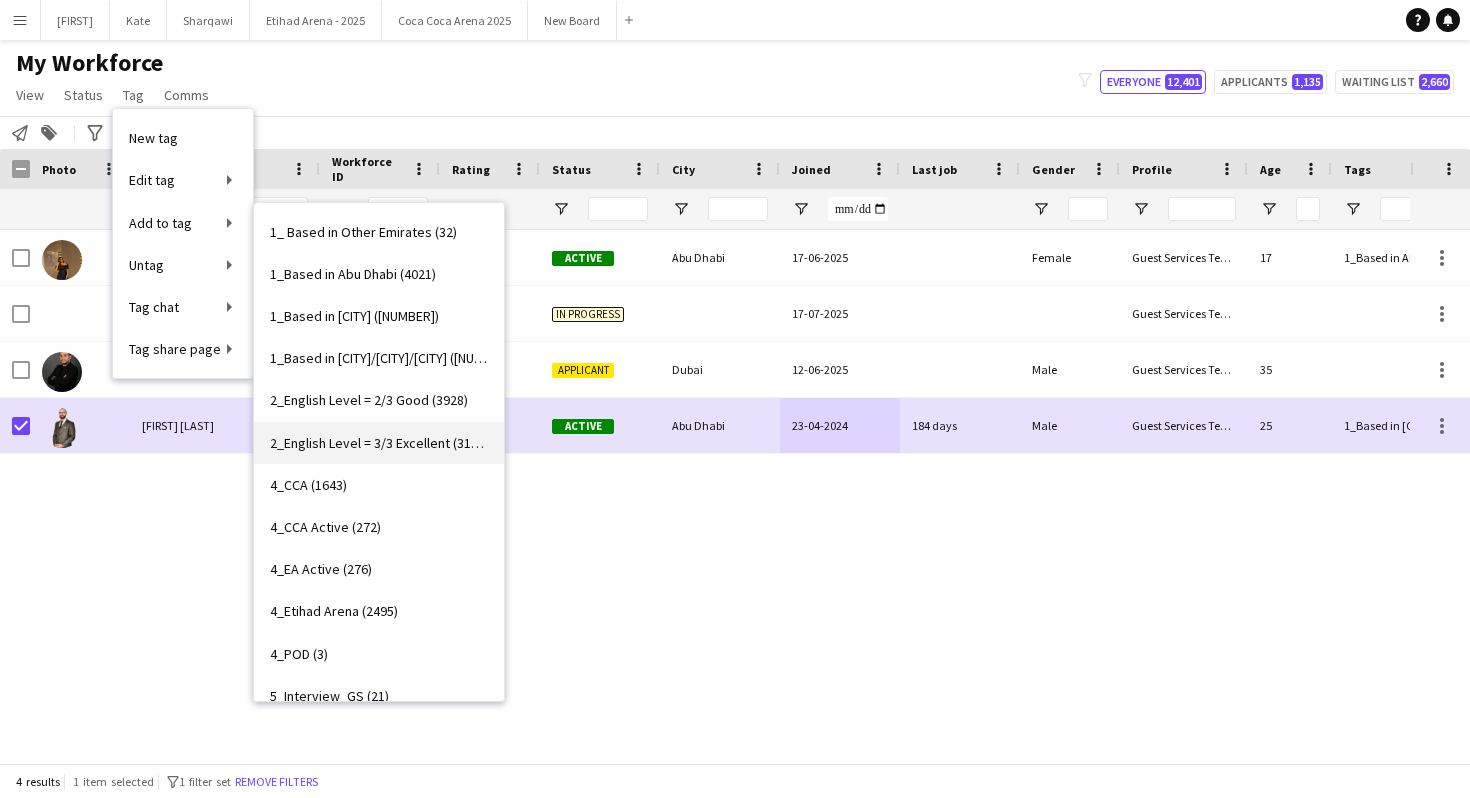 click on "2_English Level = 3/3 Excellent (3117)" at bounding box center [379, 443] 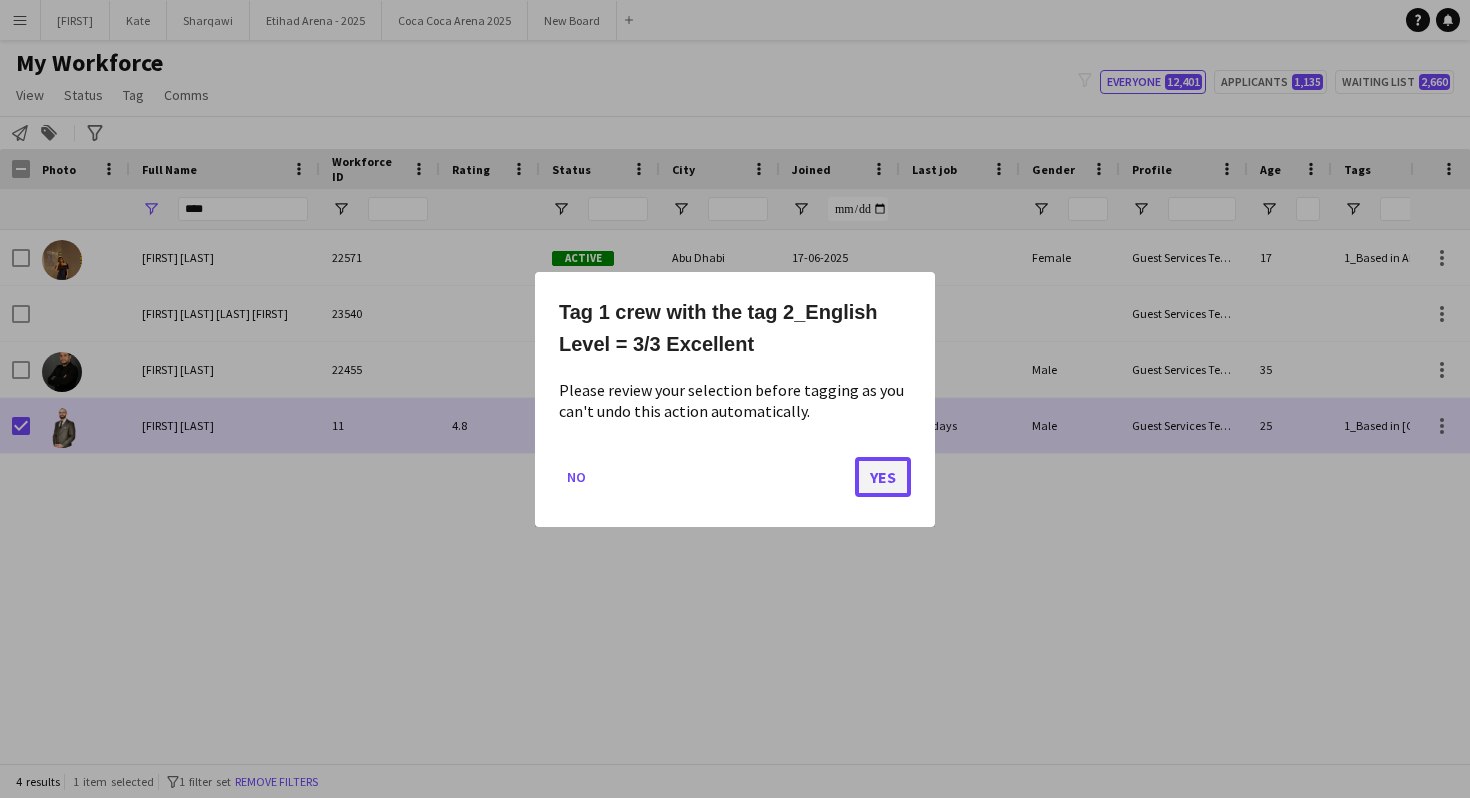 click on "Yes" 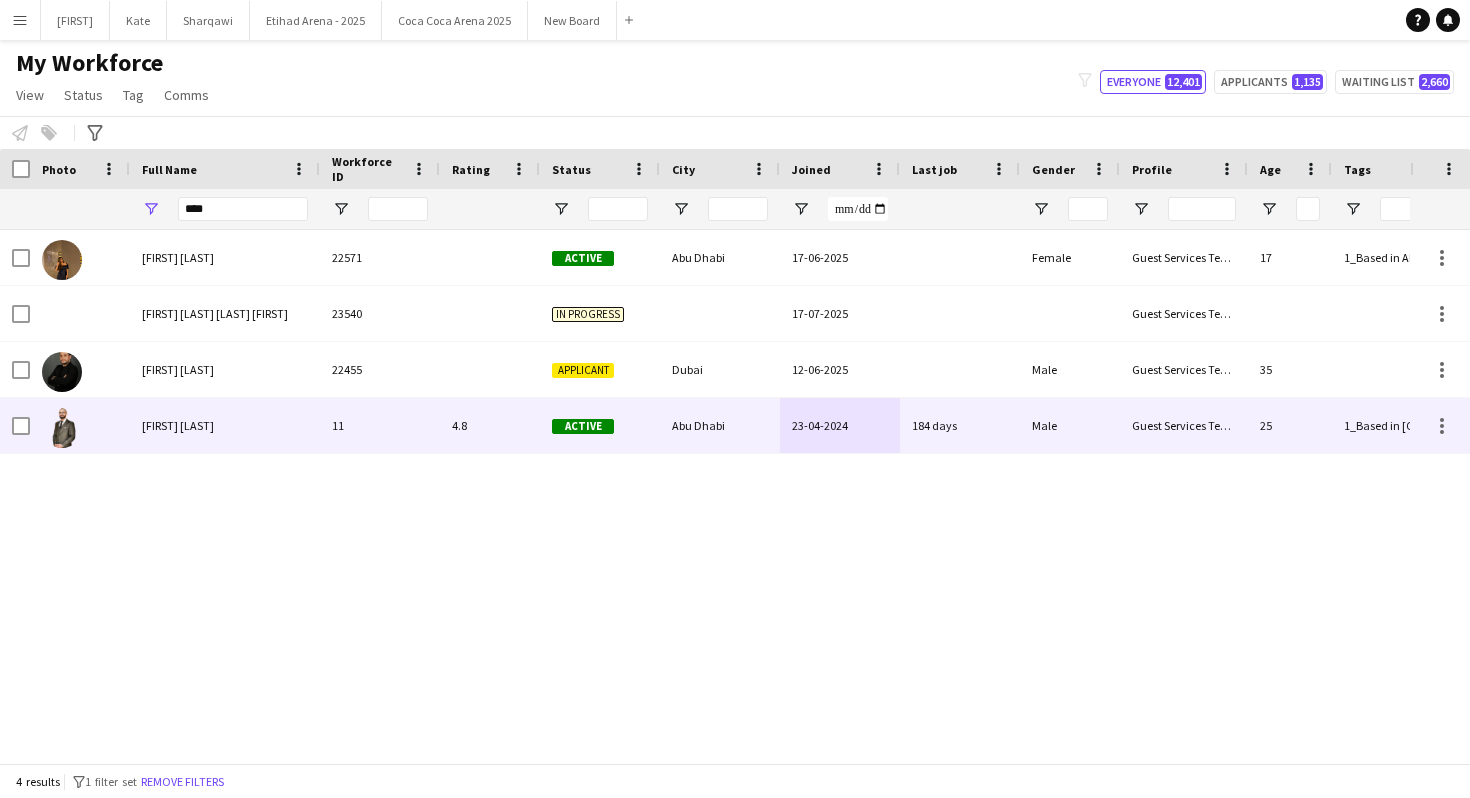 click on "4.8" at bounding box center [490, 425] 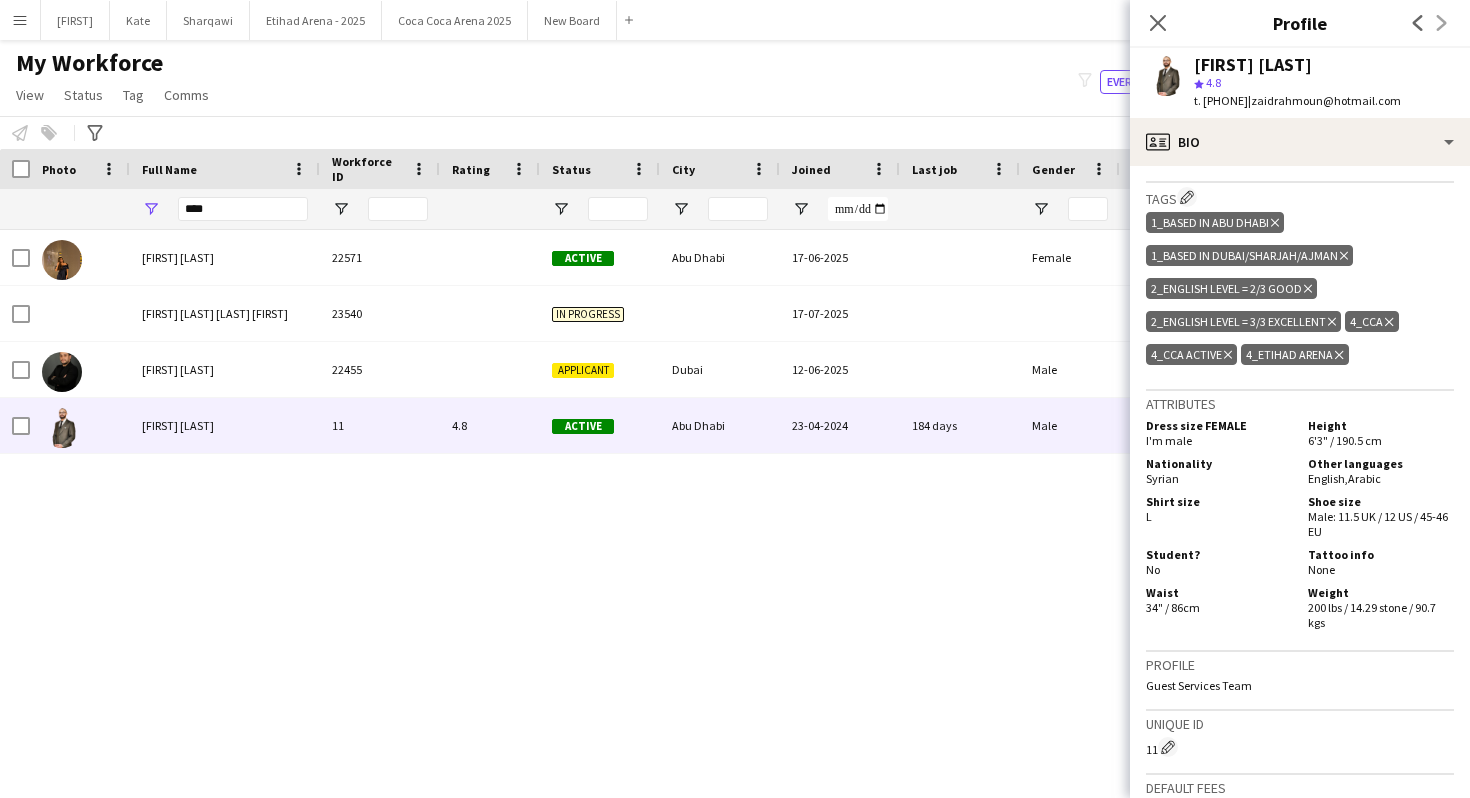 scroll, scrollTop: 1180, scrollLeft: 0, axis: vertical 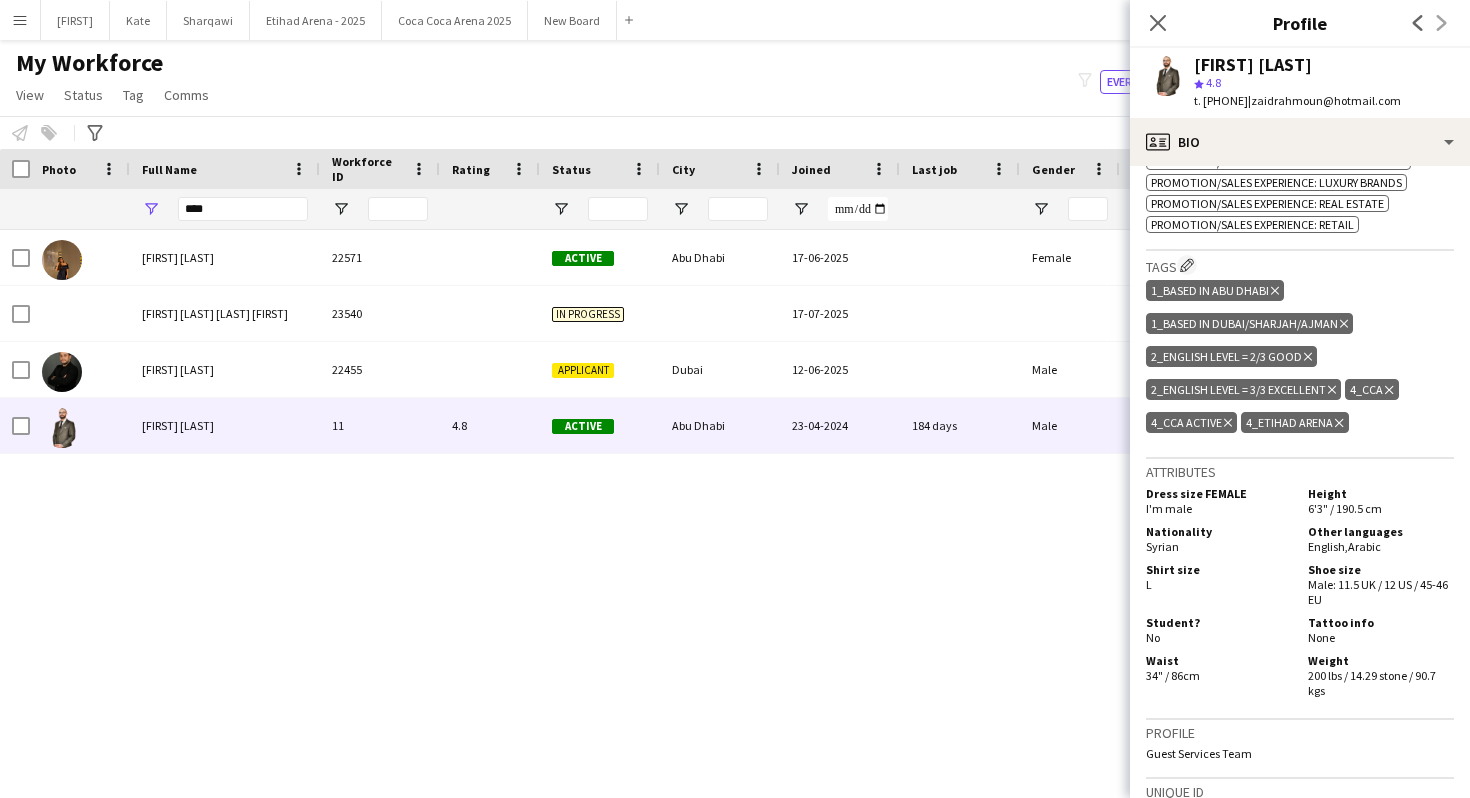 click on "Delete tag" 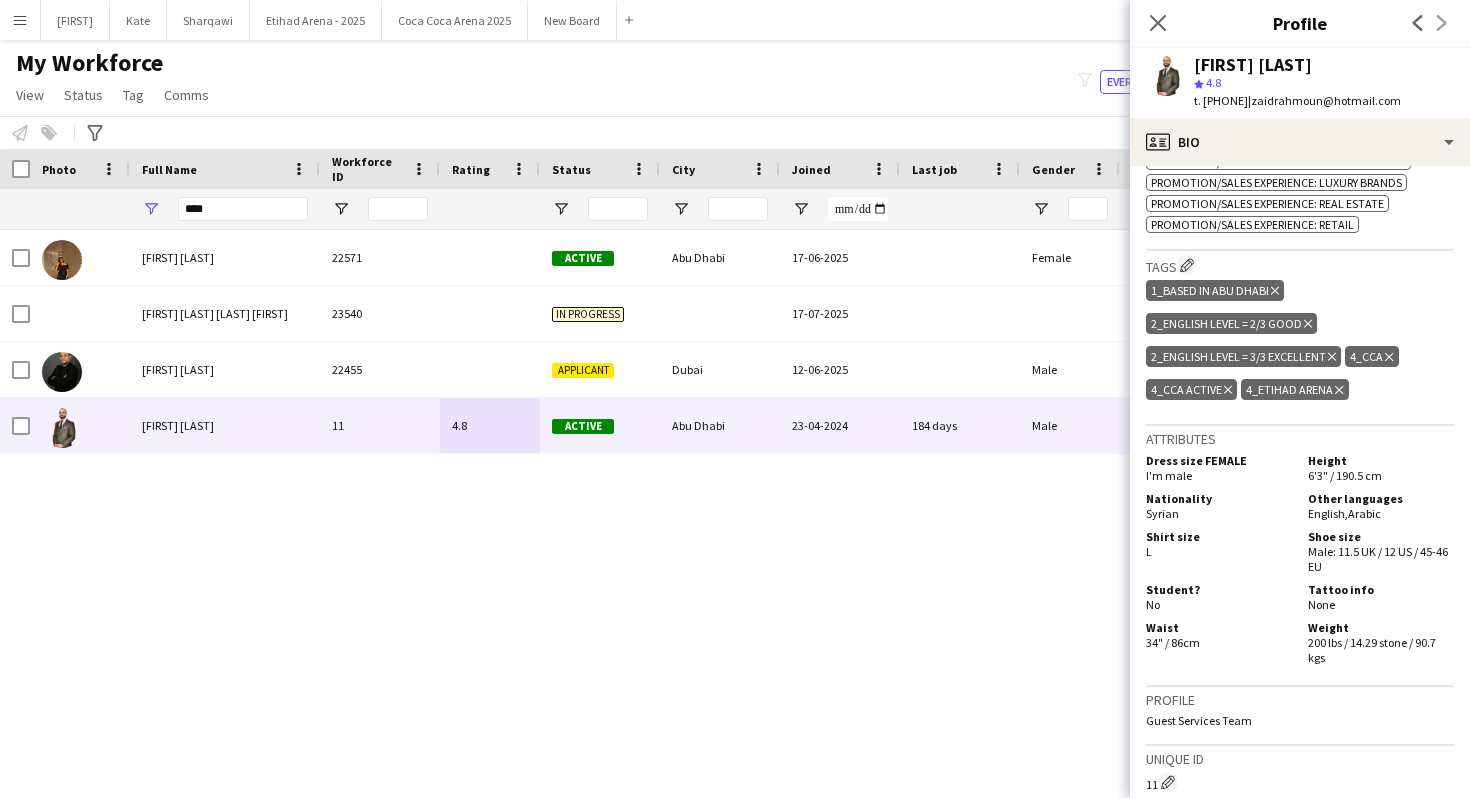 click on "[FIRST] [LAST] [NUMBER] Active [CITY] [DATE] Female Guest Services Team [NUMBER] 1_Based in [CITY], 2_English Level = 3/3 Excellent, 4_Etihad Arena  M
[FIRST] [LAST] [LAST] [FIRST] [NUMBER] In progress [DATE] Guest Services Team
[FIRST] [LAST] [NUMBER] Applicant [CITY] [DATE] Male Guest Services Team [NUMBER] L
[FIRST] [LAST] [NUMBER] [NUMBER] [NUMBER] Active [CITY] [DATE] [DURATION] Male Guest Services Team [NUMBER] L" at bounding box center (705, 496) 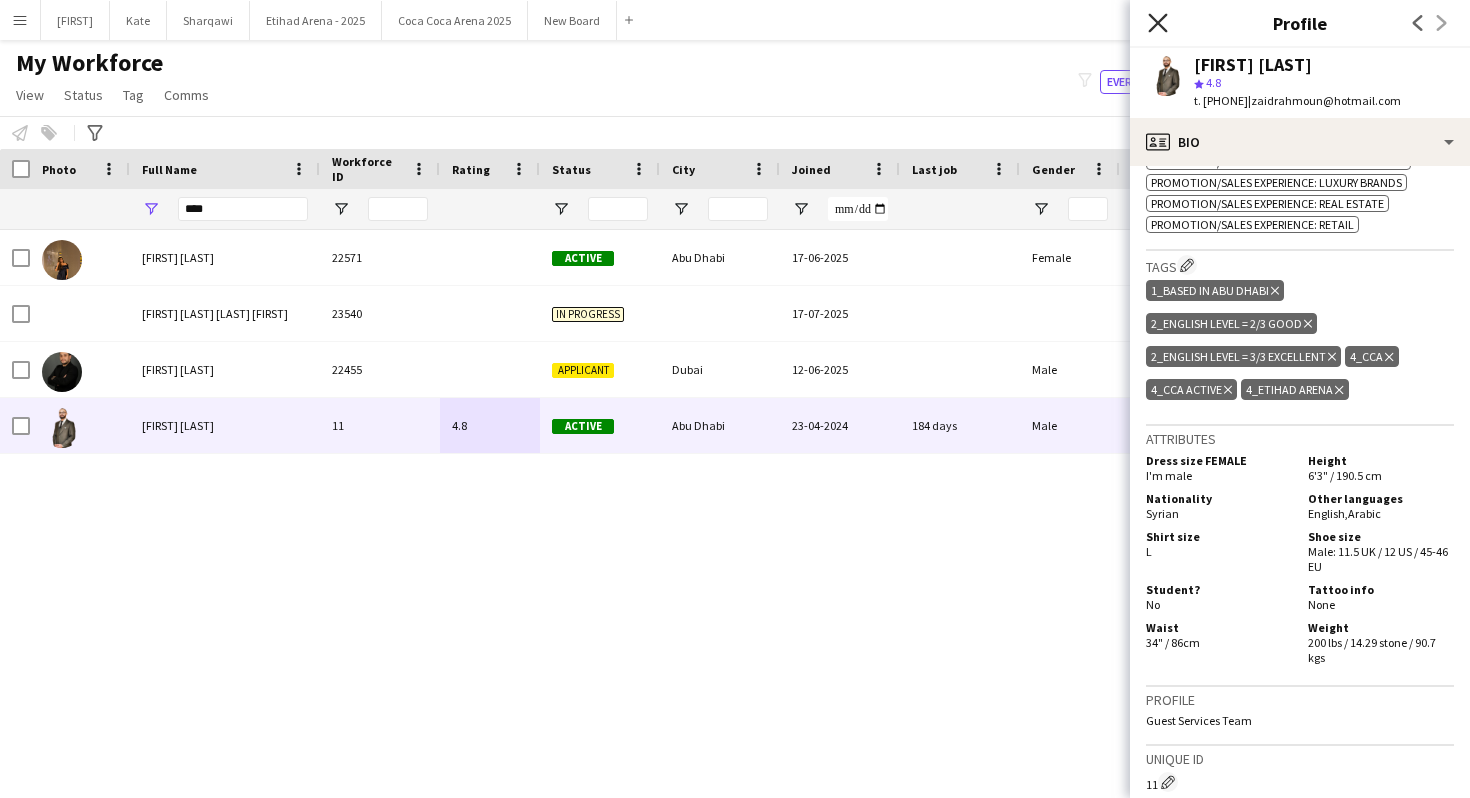 click 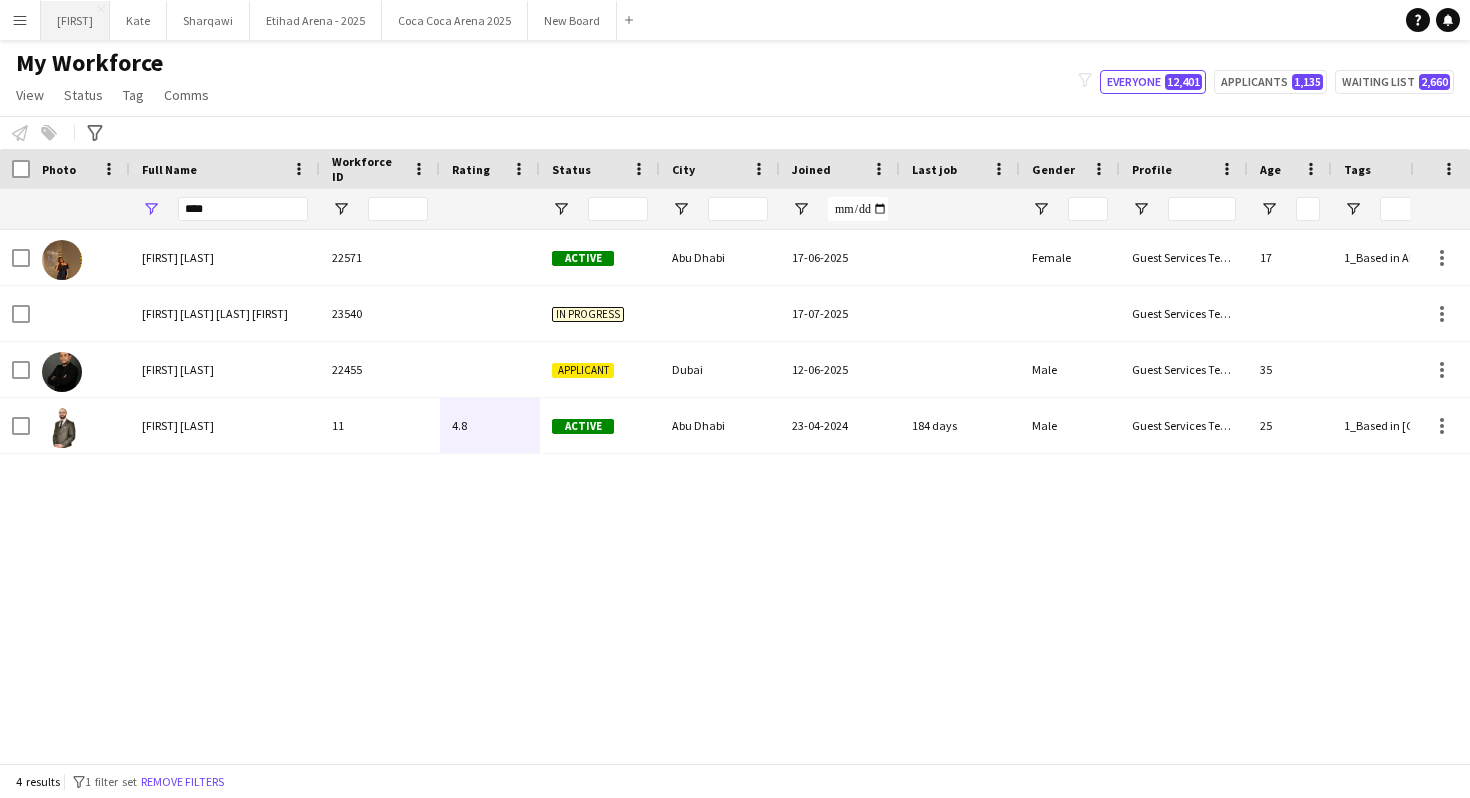 click on "[FIRST]
Close" at bounding box center (75, 20) 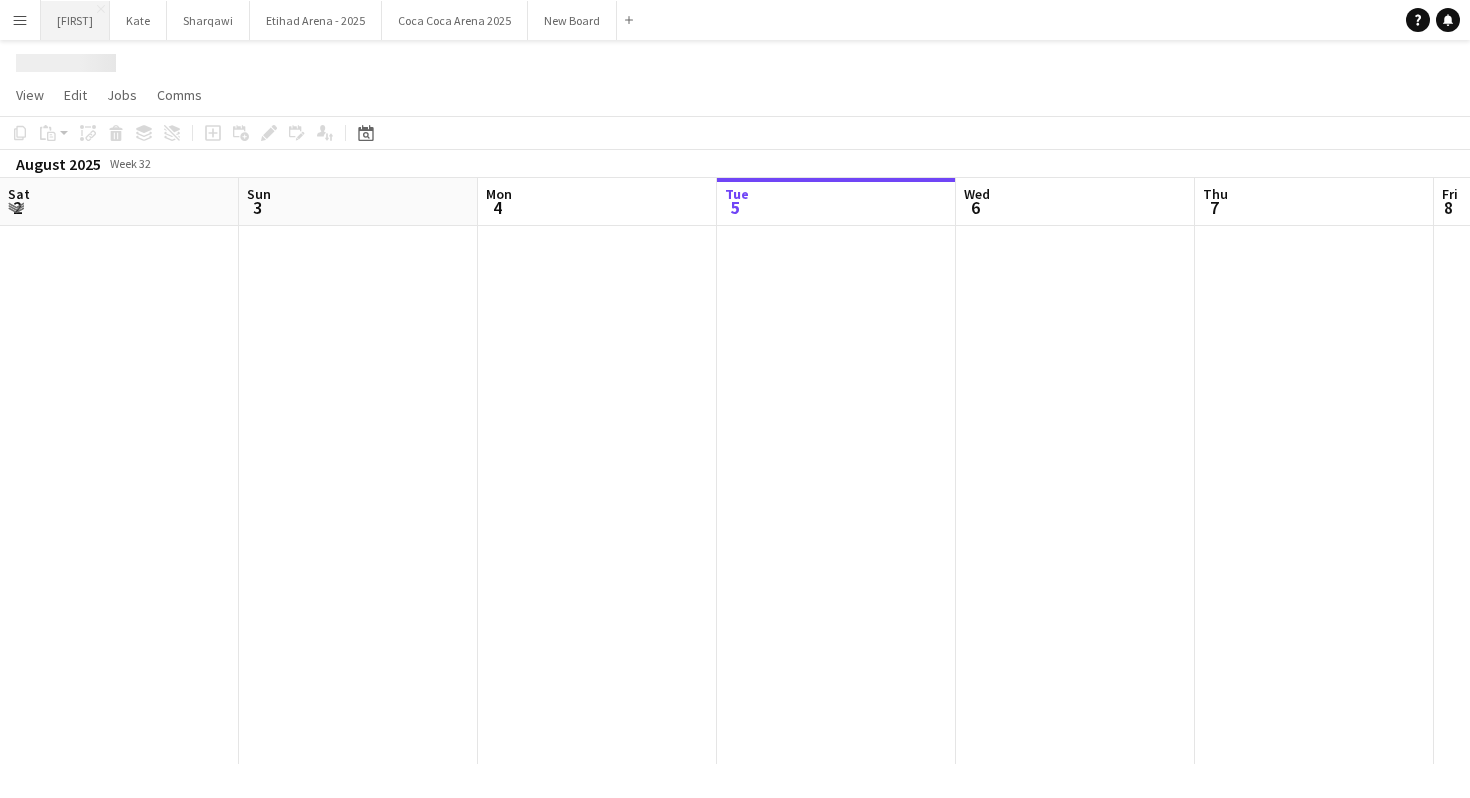 scroll, scrollTop: 0, scrollLeft: 478, axis: horizontal 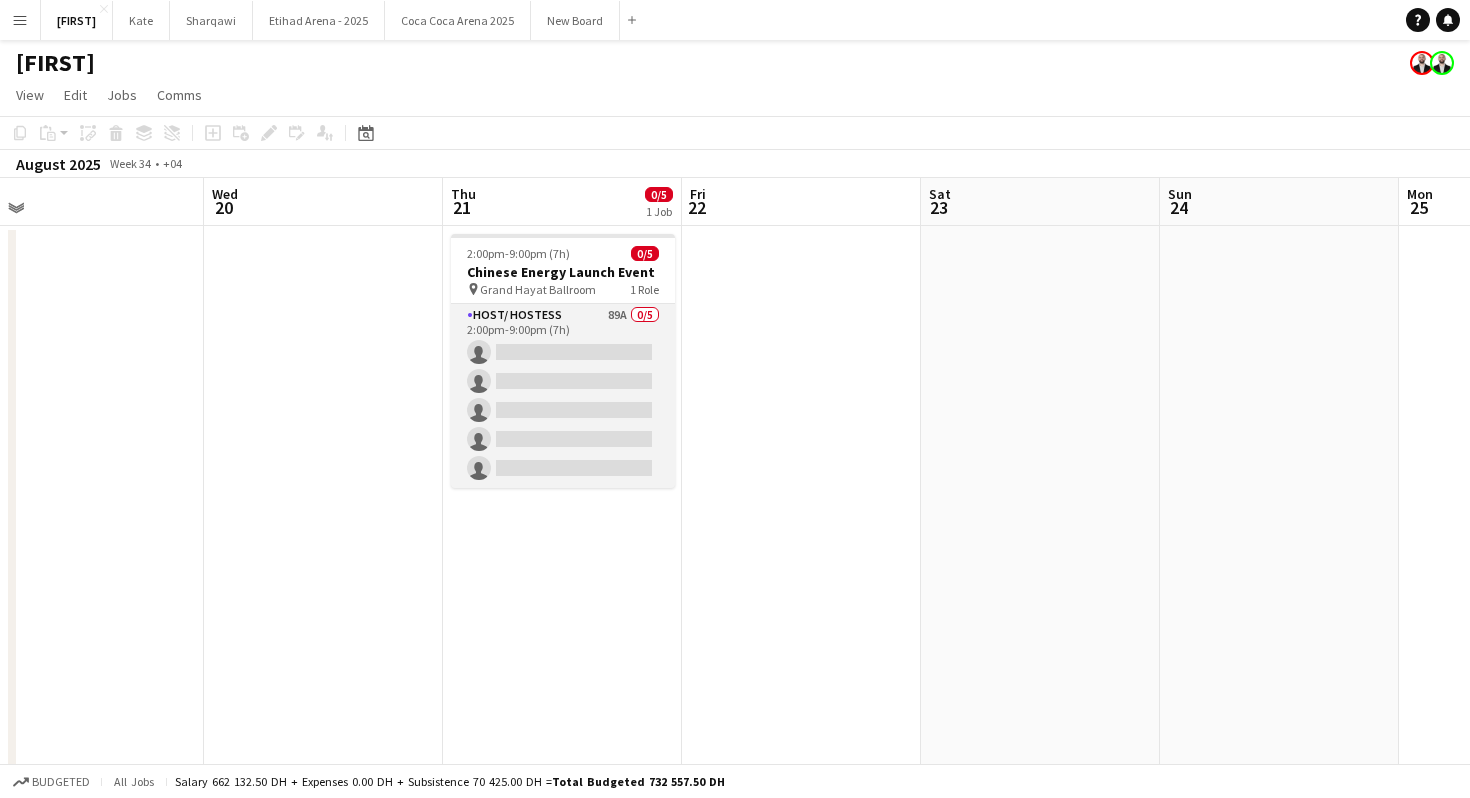 click on "Host/ Hostess   [NUMBER]   0/5   [TIME]-[TIME] ([DURATION])
single-neutral-actions
single-neutral-actions
single-neutral-actions
single-neutral-actions
single-neutral-actions" at bounding box center (563, 396) 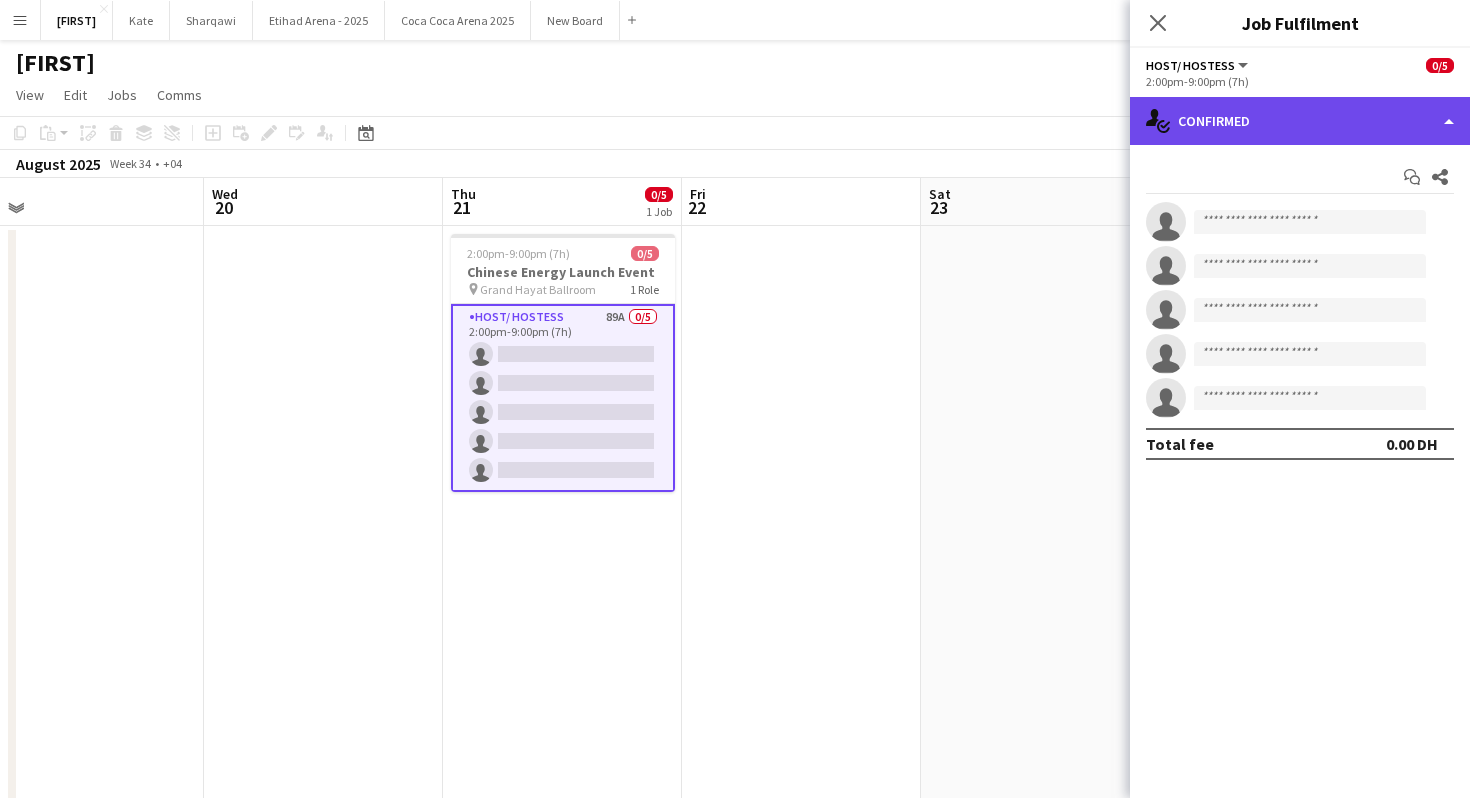 click on "single-neutral-actions-check-2
Confirmed" 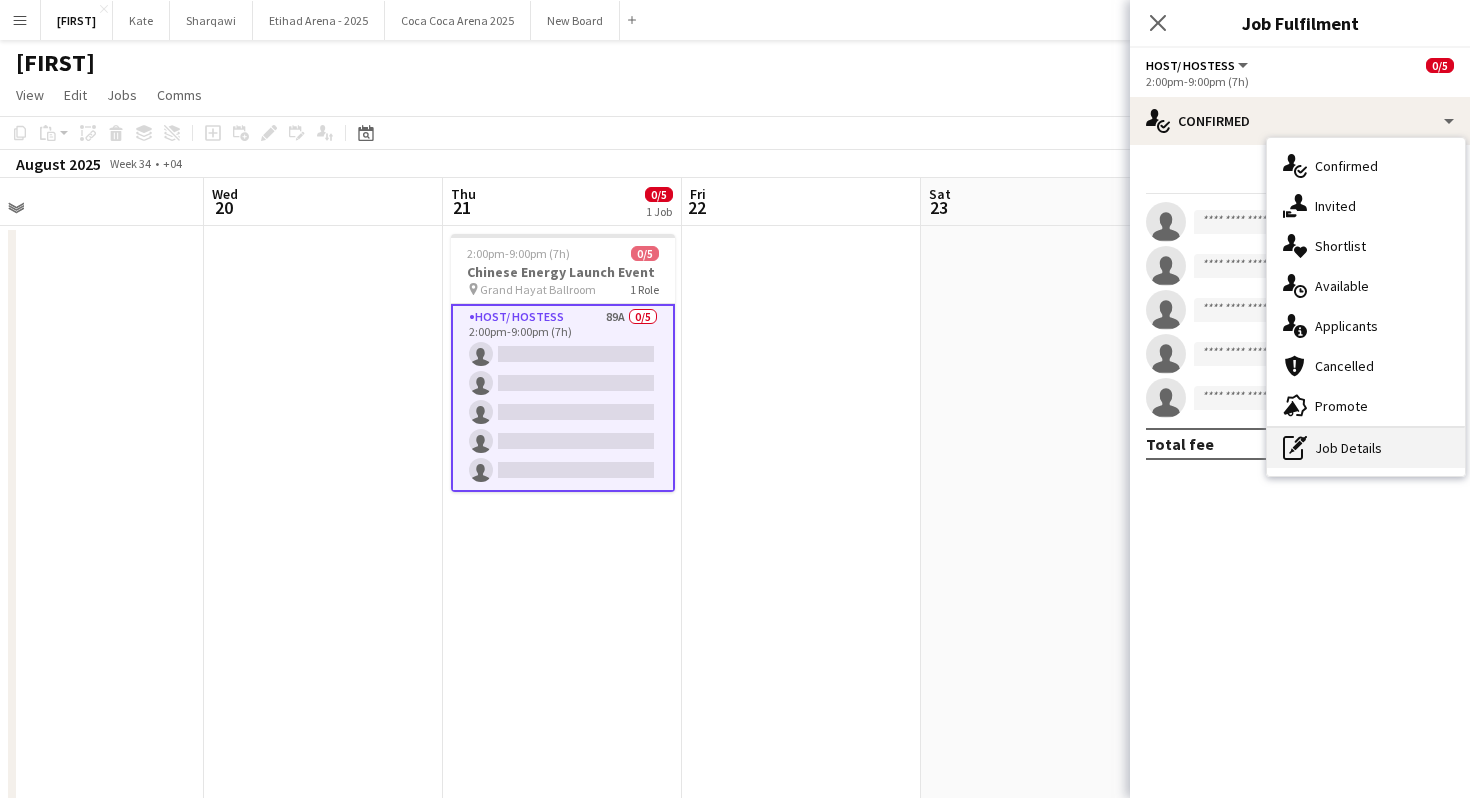 click on "pen-write
Job Details" at bounding box center [1366, 448] 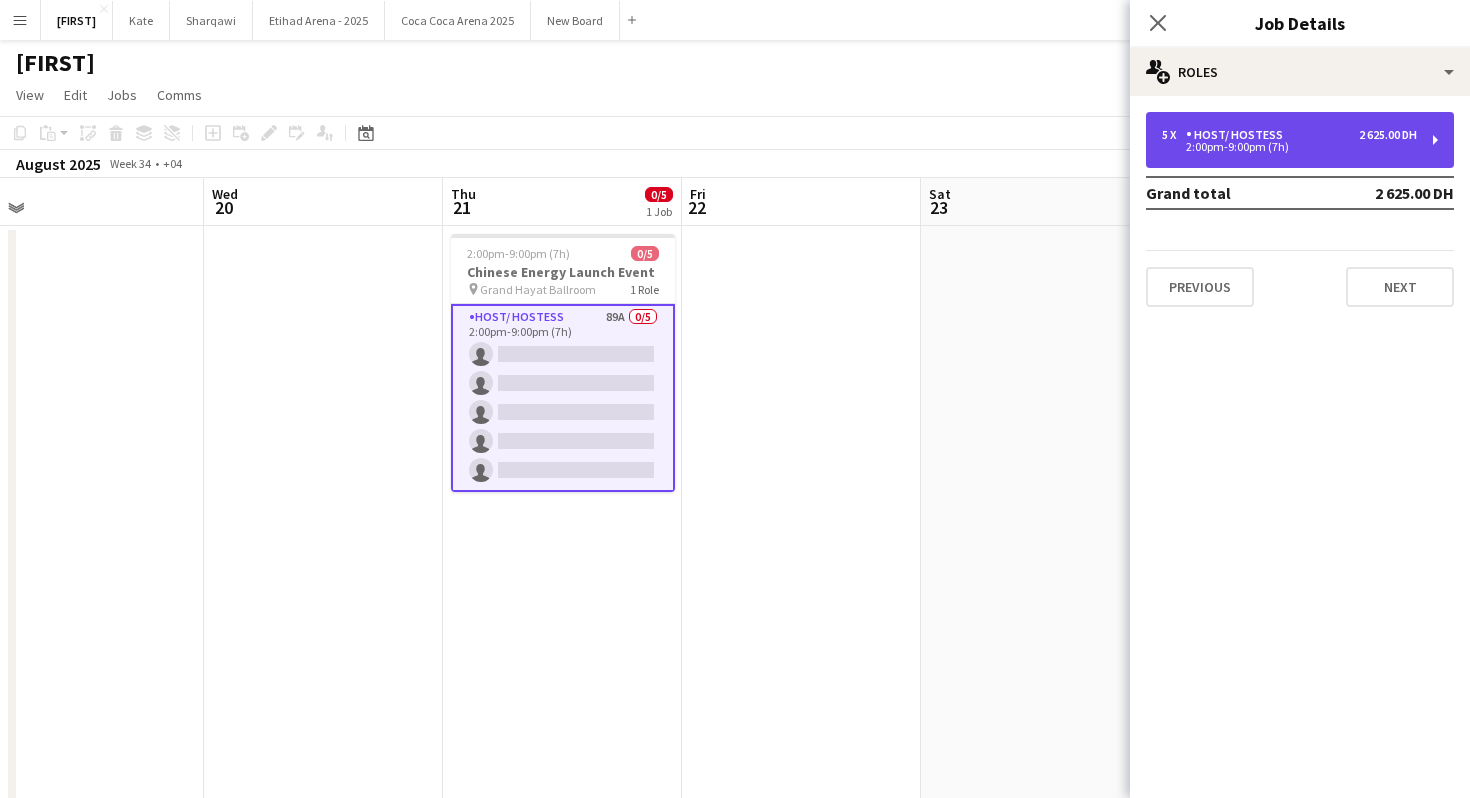 click on "5 x   Host/ Hostess   2 [PRICE] DH" at bounding box center (1289, 135) 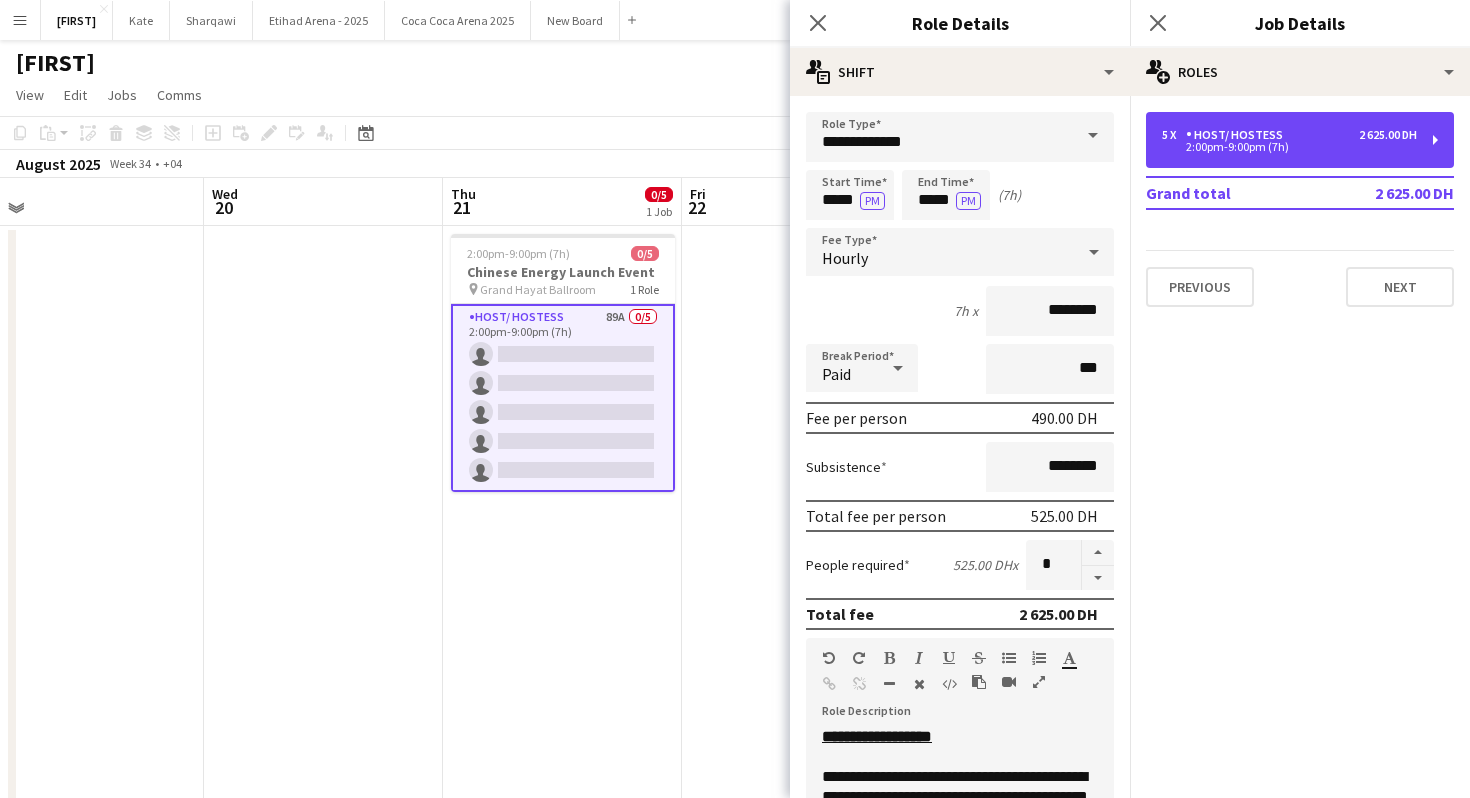 scroll, scrollTop: 498, scrollLeft: 0, axis: vertical 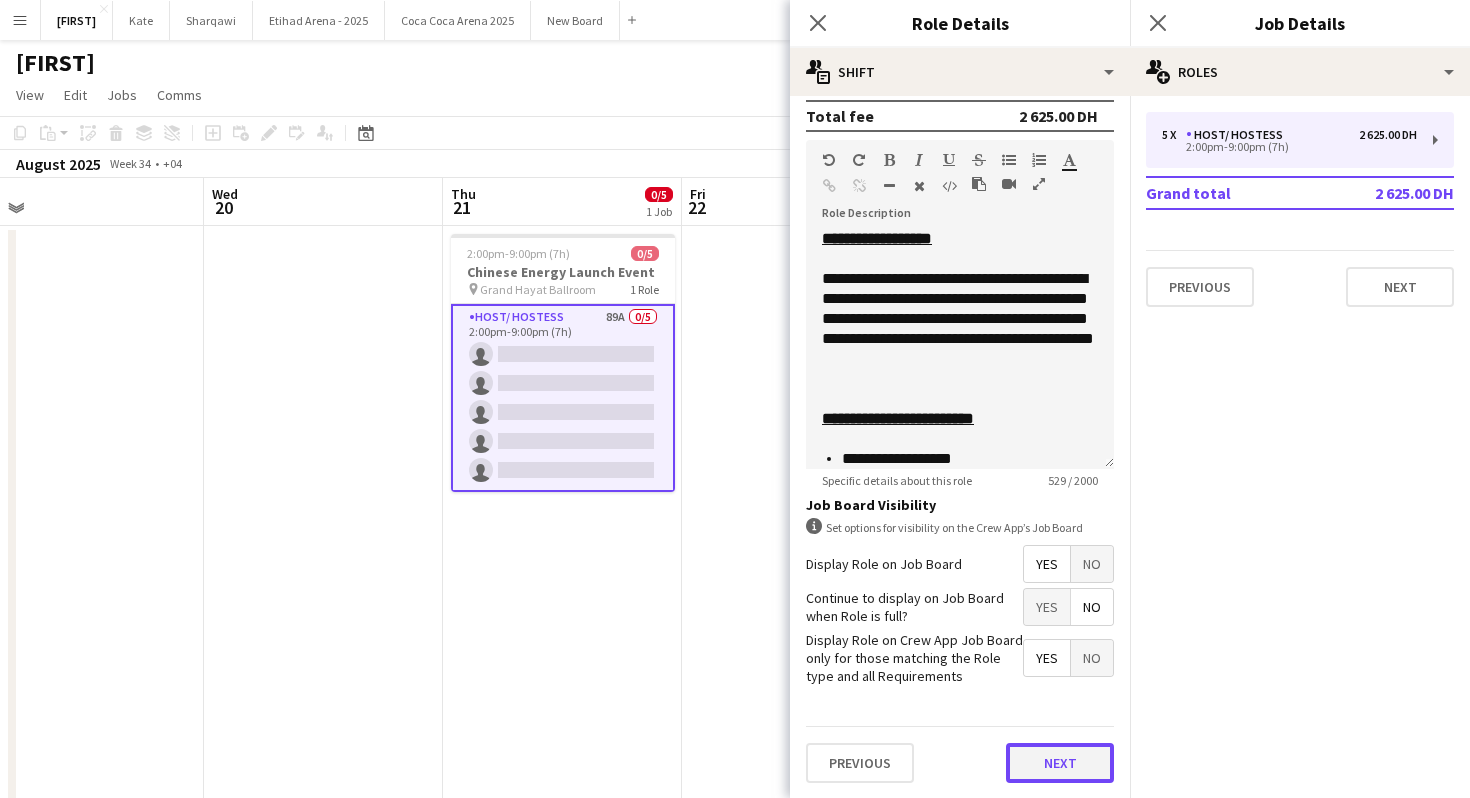 click on "Next" at bounding box center [1060, 763] 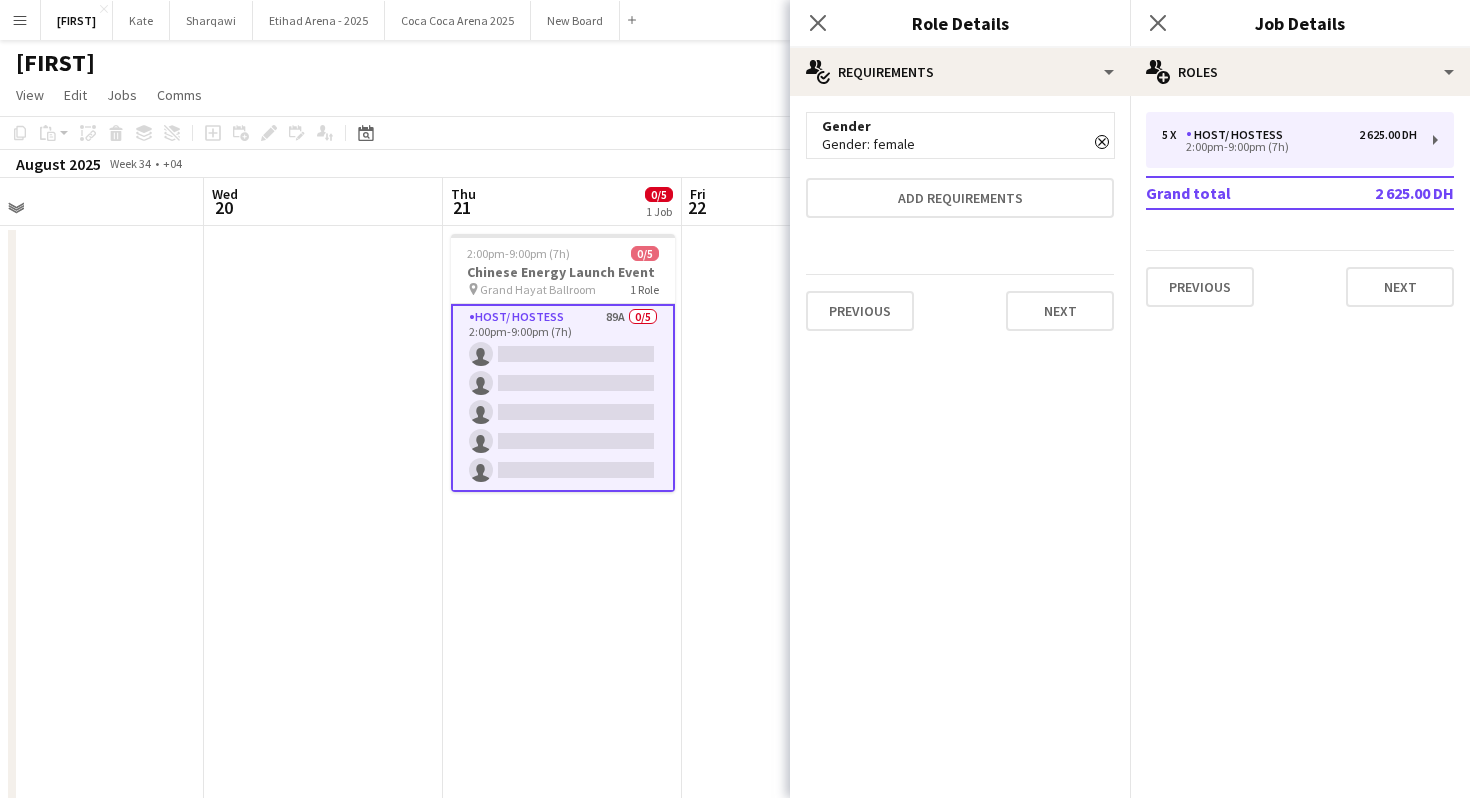 scroll, scrollTop: 0, scrollLeft: 0, axis: both 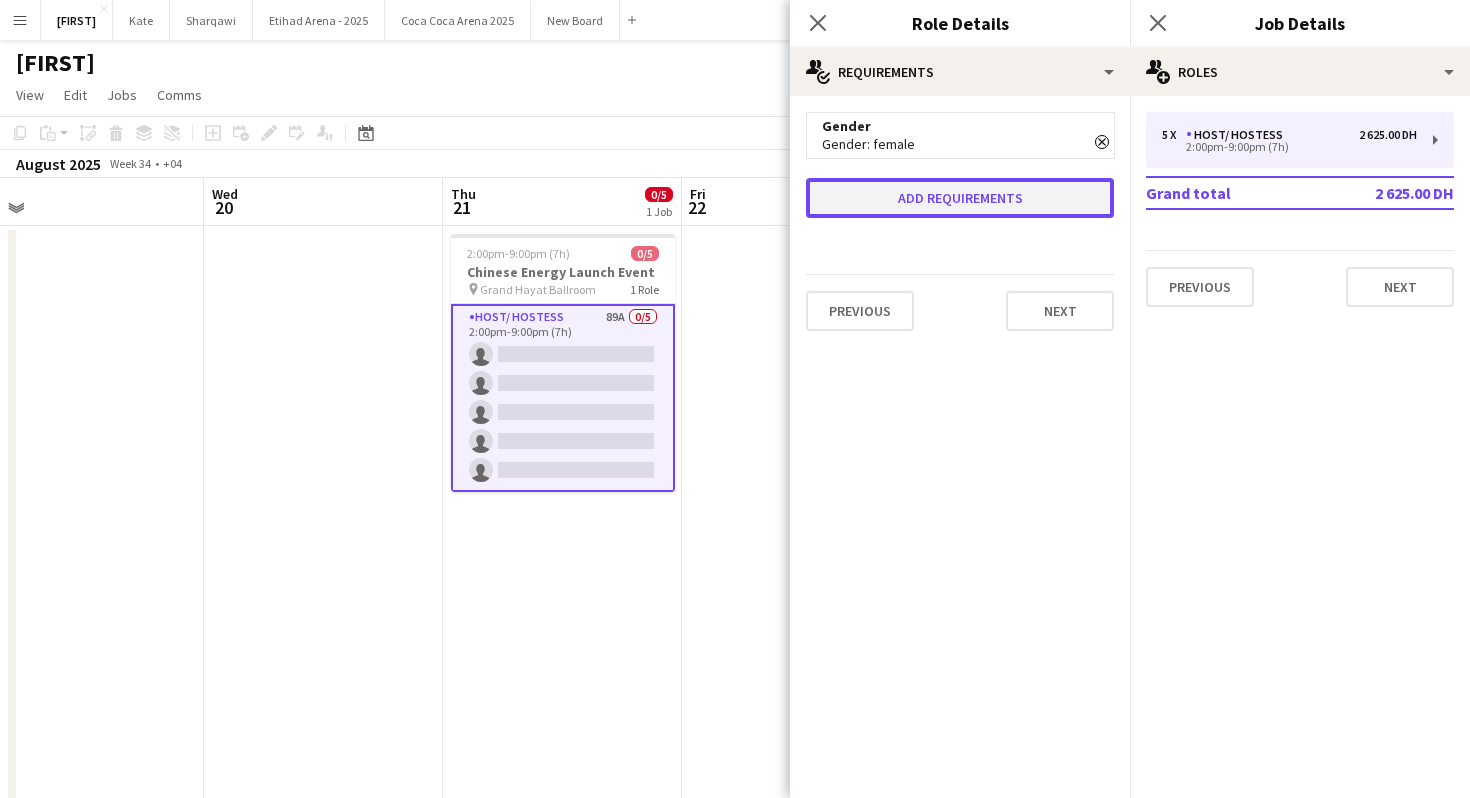 click on "Add requirements" at bounding box center (960, 198) 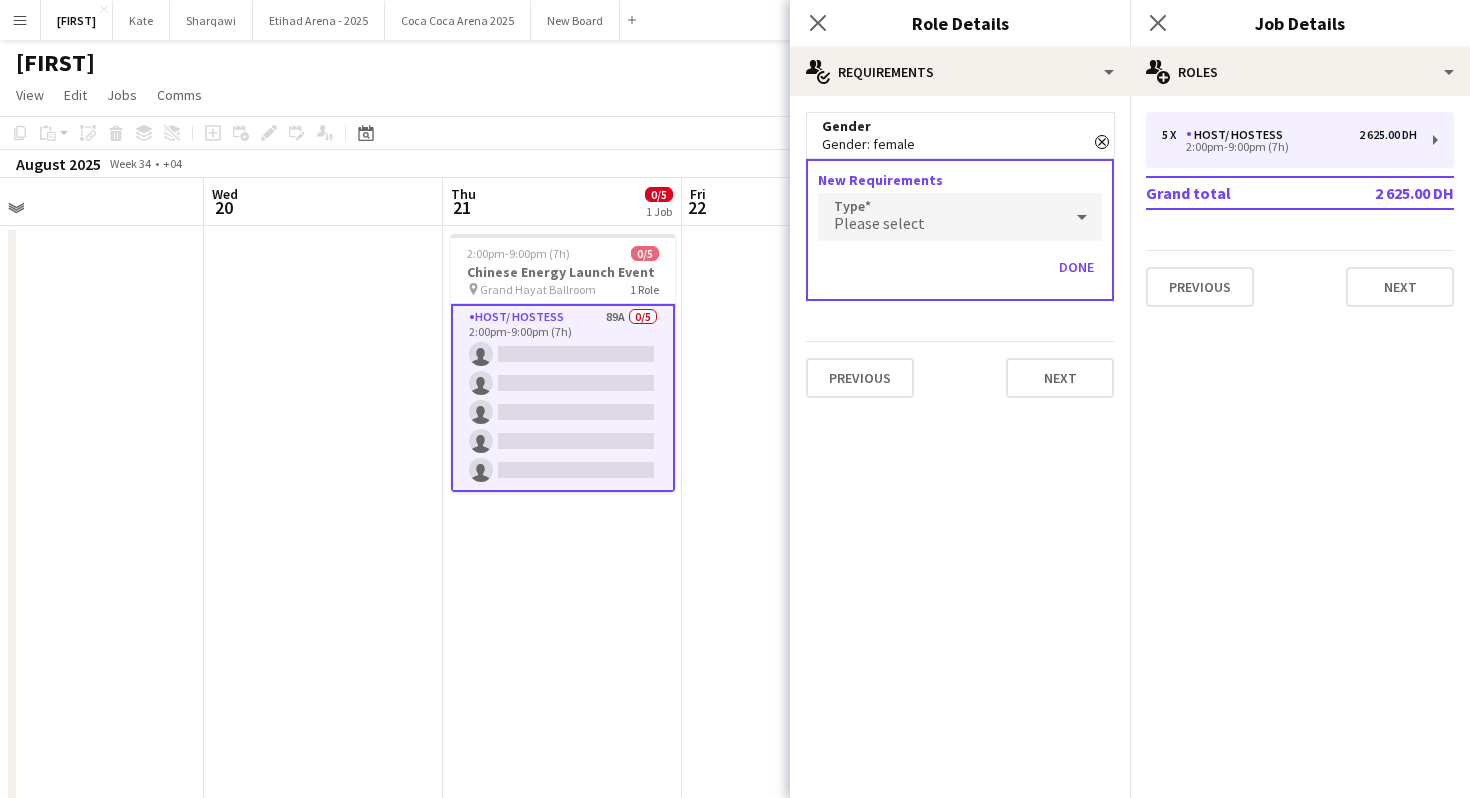click on "Please select" at bounding box center [879, 223] 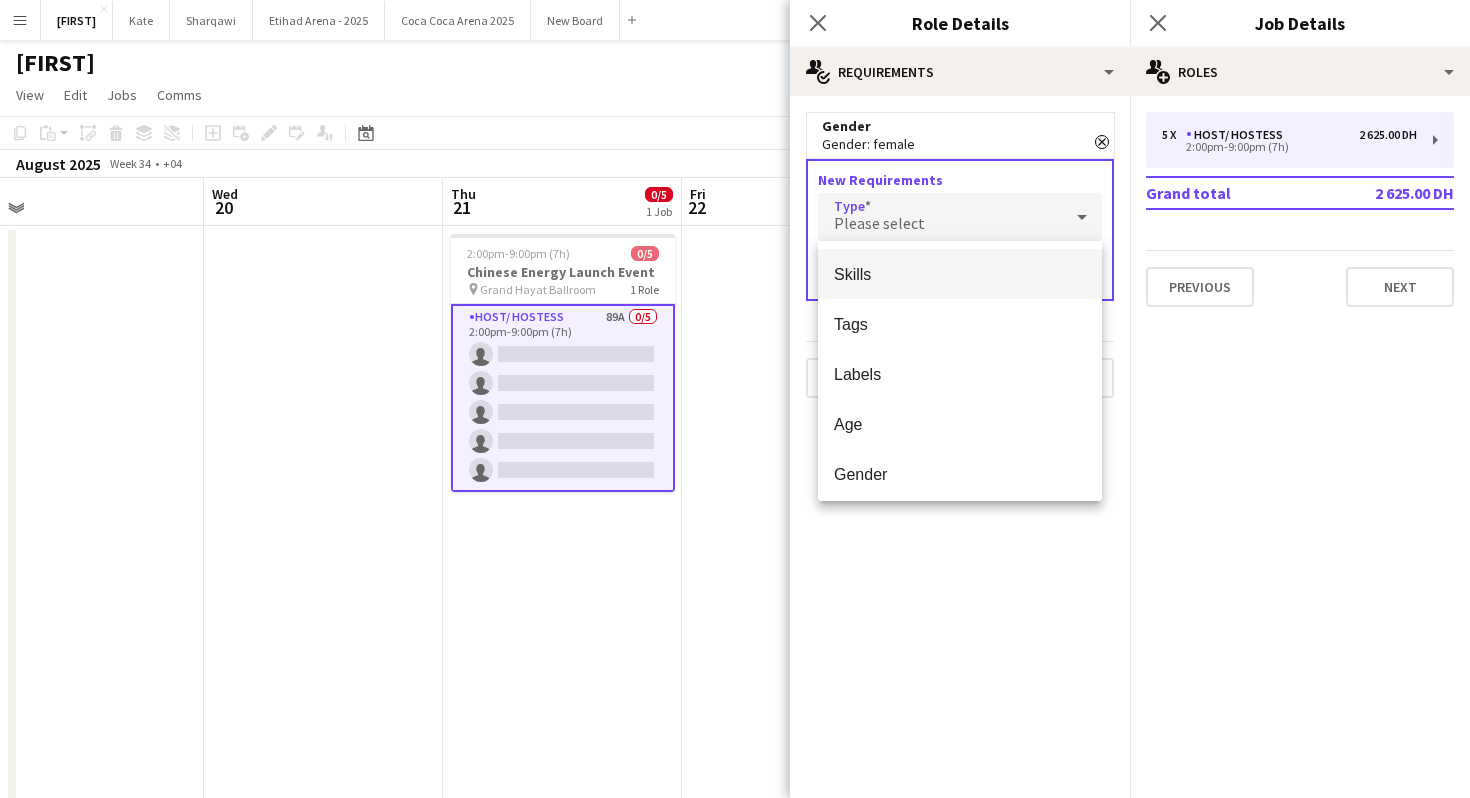 click at bounding box center (735, 399) 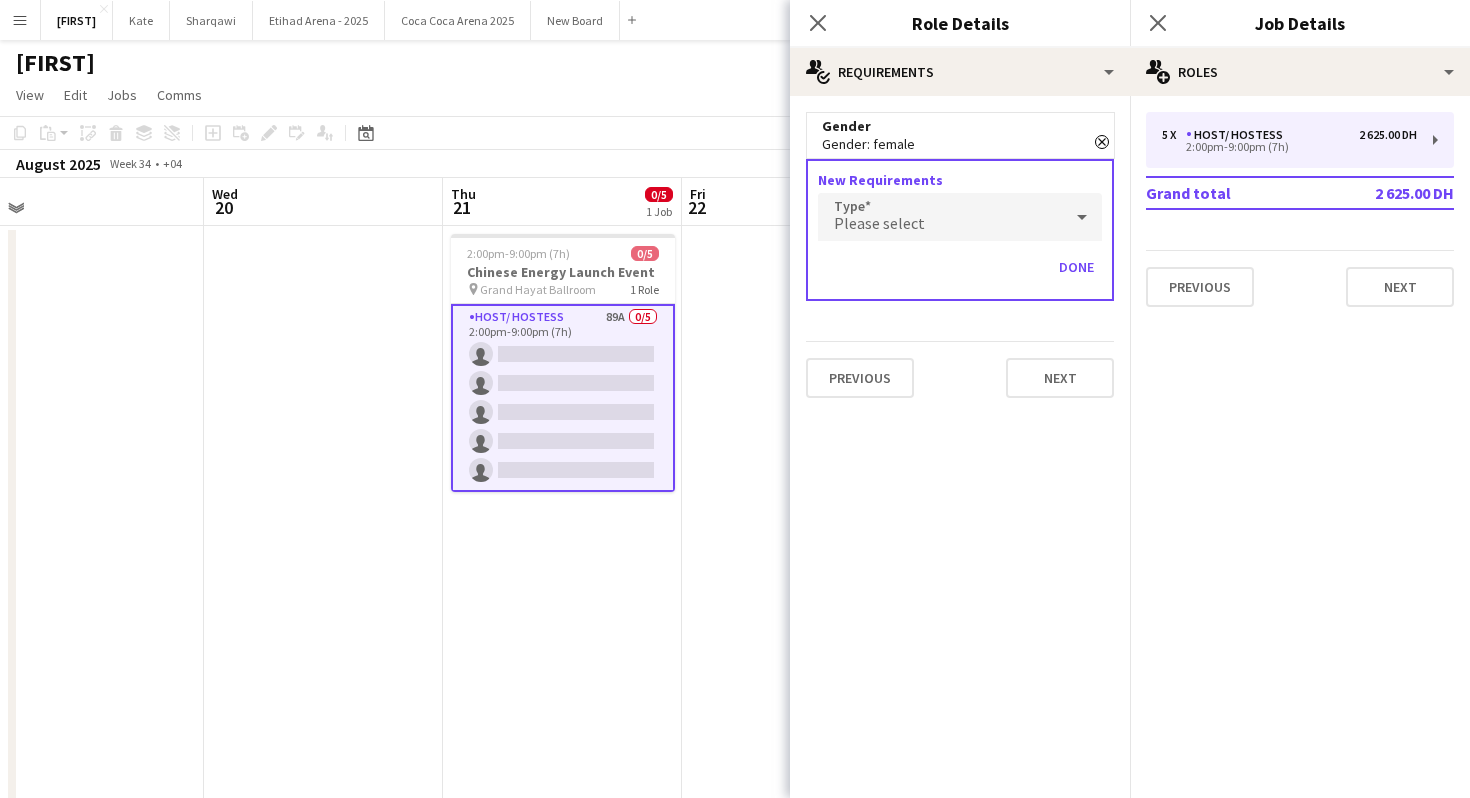 click at bounding box center (801, 678) 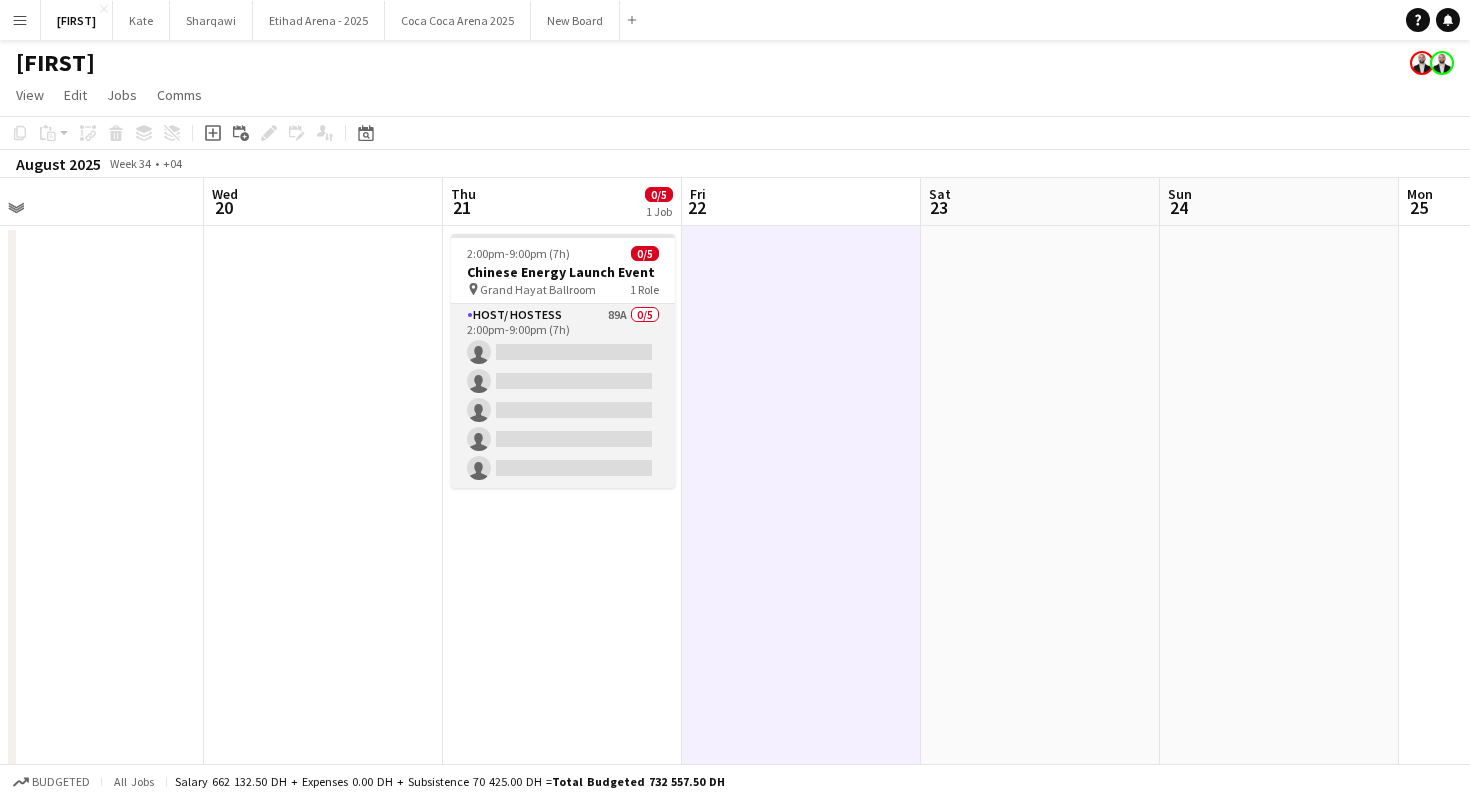 click on "Host/ Hostess   [NUMBER]   0/5   [TIME]-[TIME] ([DURATION])
single-neutral-actions
single-neutral-actions
single-neutral-actions
single-neutral-actions
single-neutral-actions" at bounding box center (563, 396) 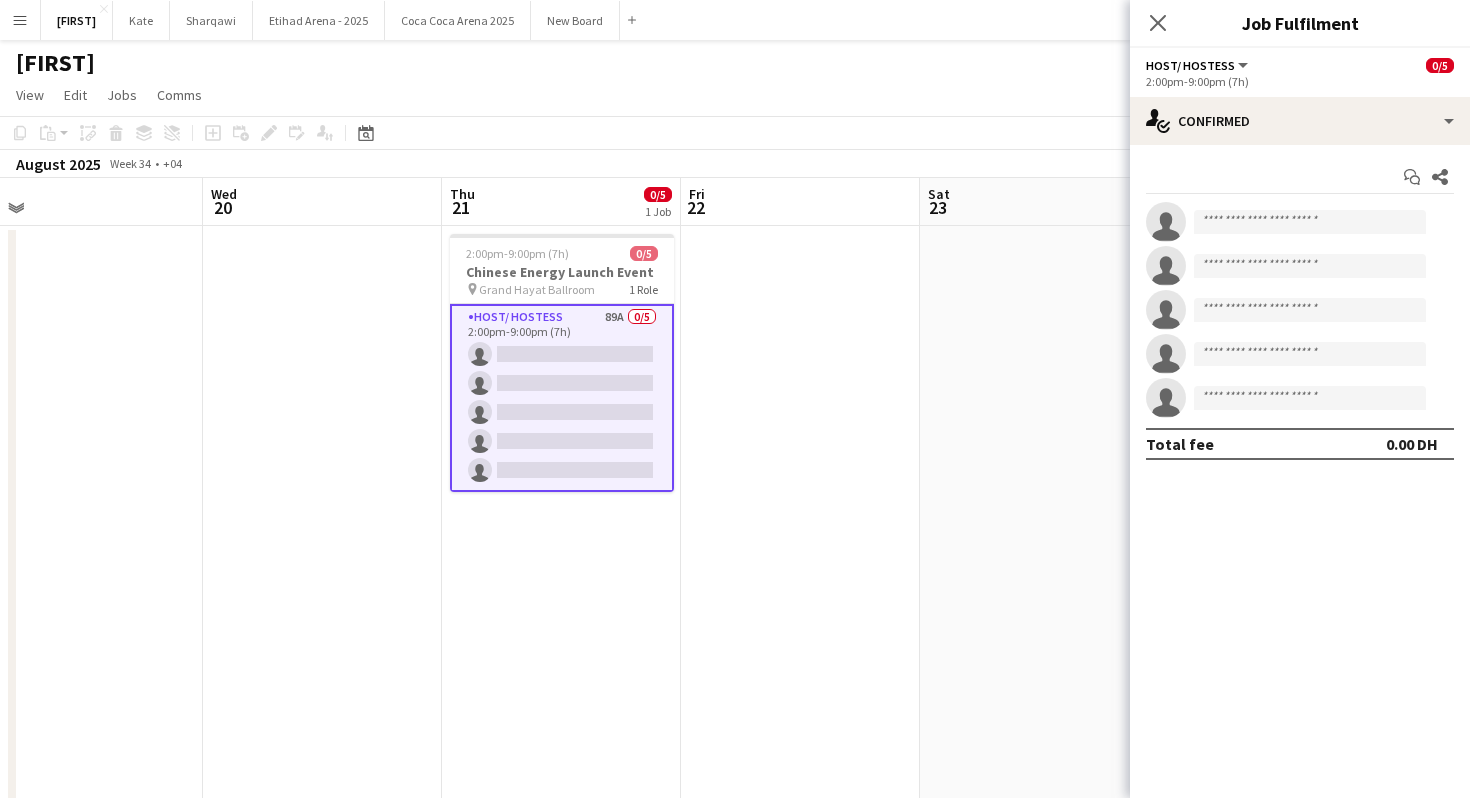 click on "Host/ Hostess   All roles   Host/ Hostess   0/5   [TIME]-[TIME] ([DURATION])" 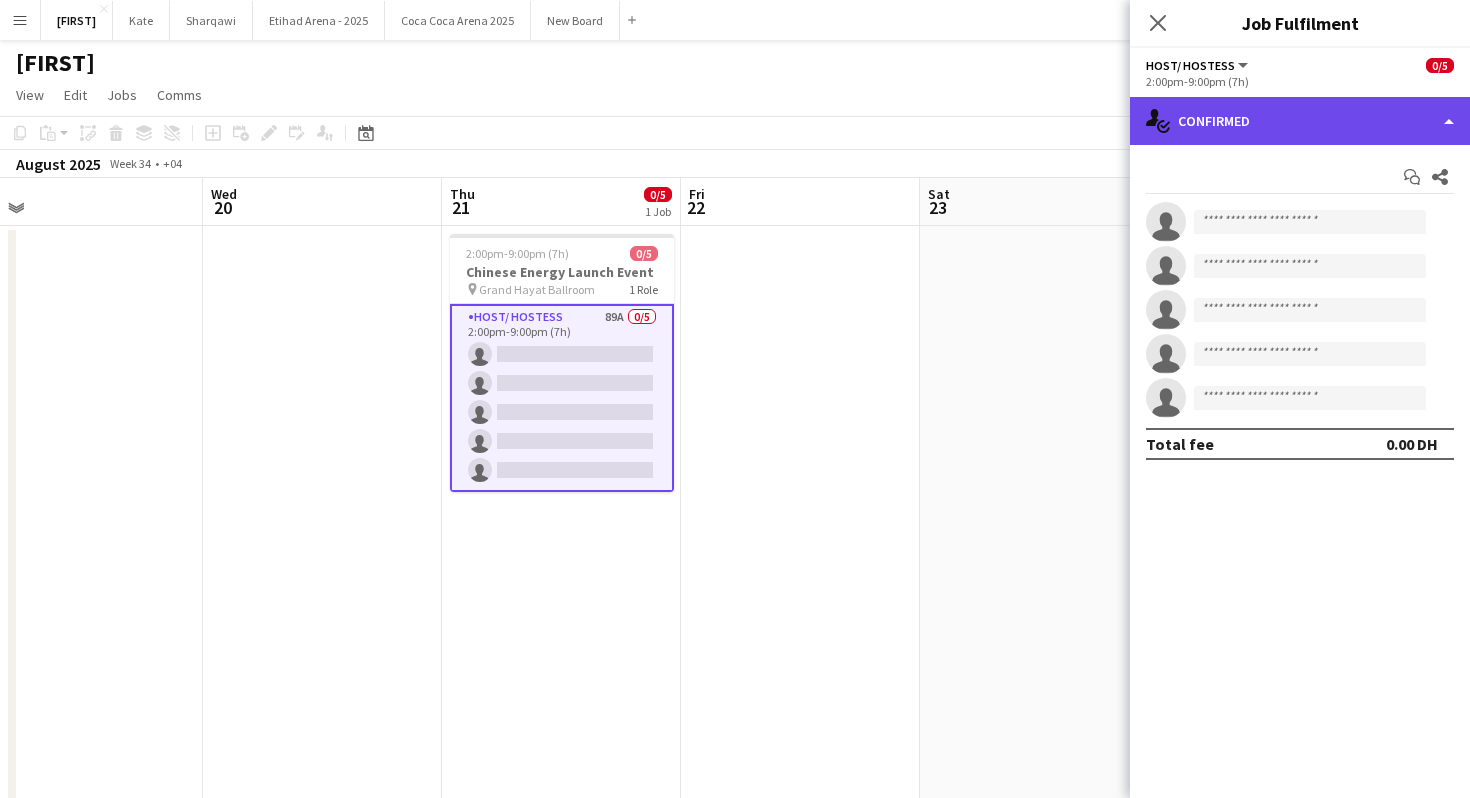 click on "single-neutral-actions-check-2
Confirmed" 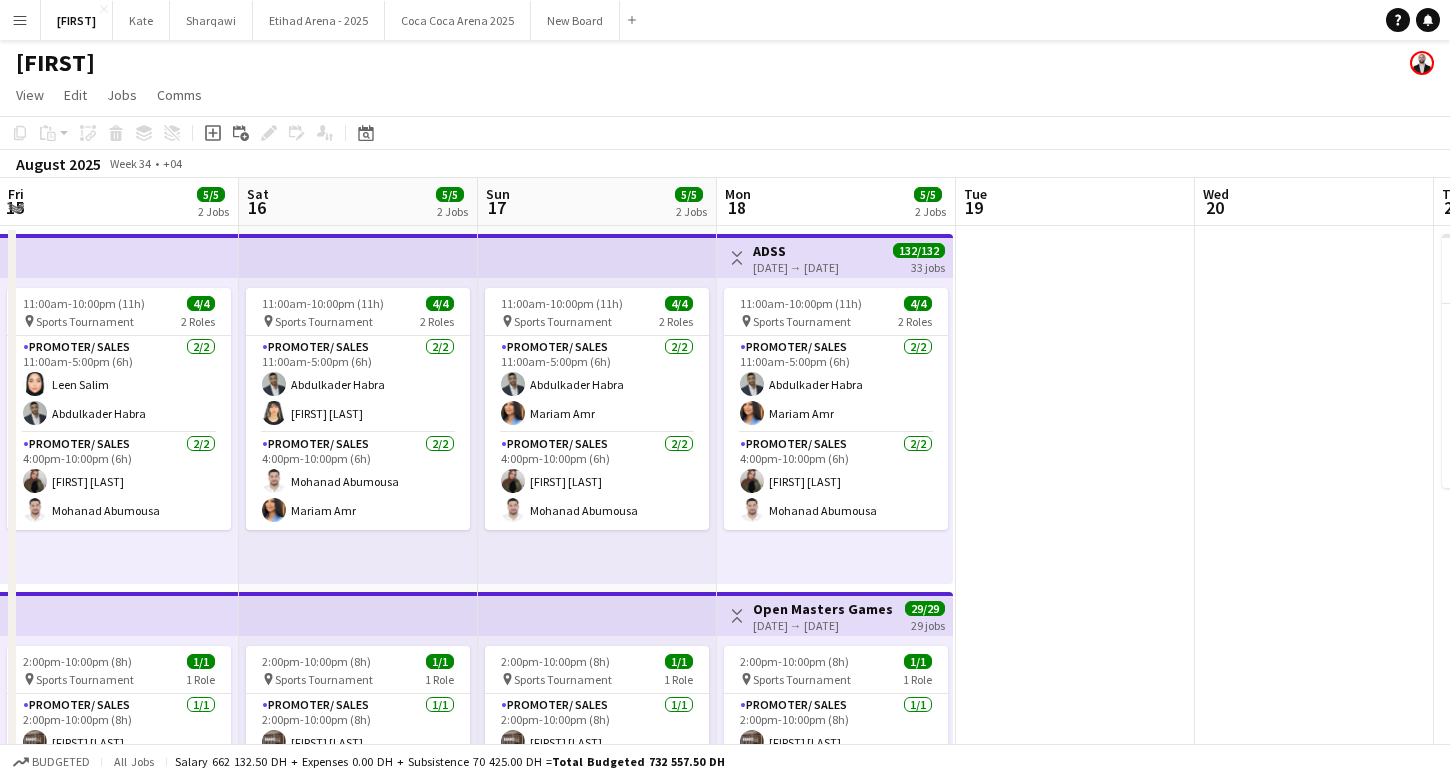 scroll, scrollTop: 0, scrollLeft: 0, axis: both 